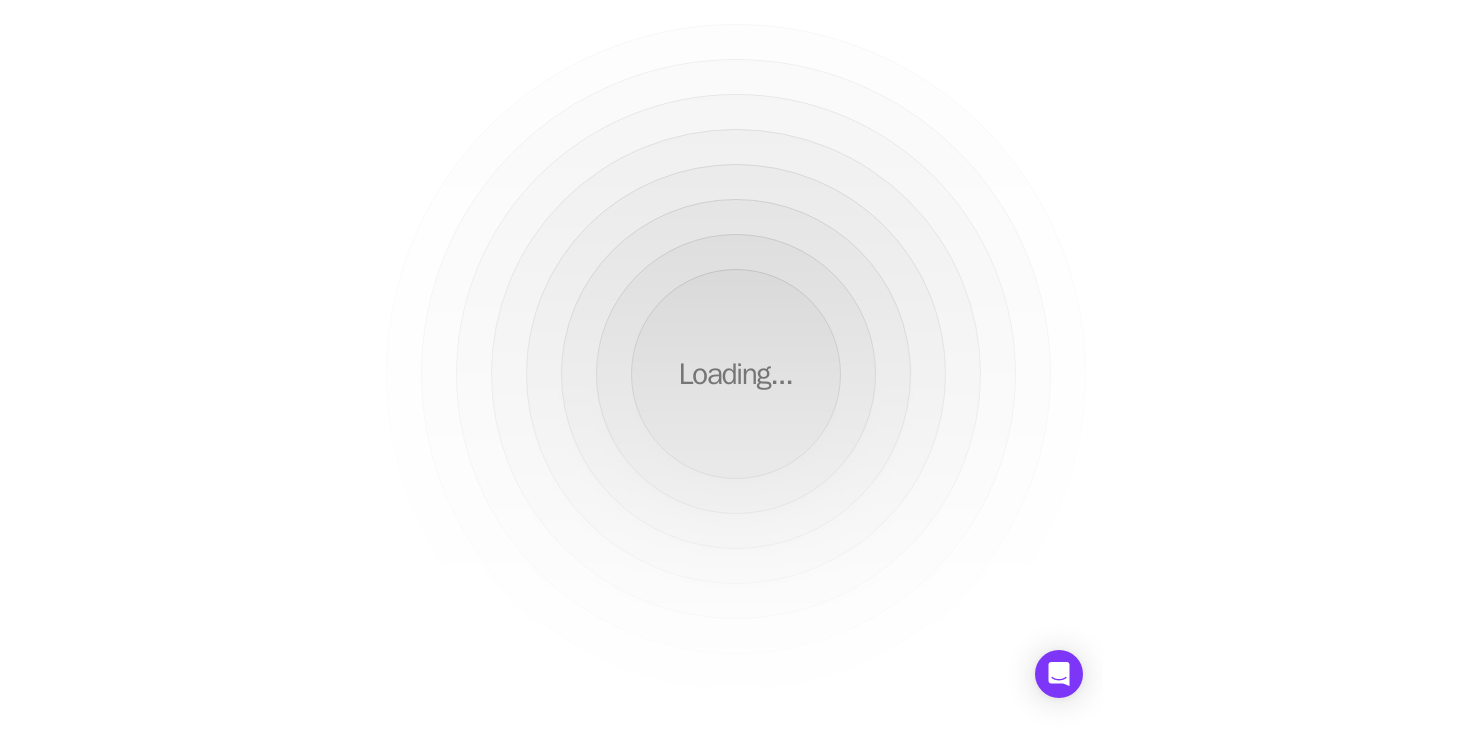 scroll, scrollTop: 0, scrollLeft: 0, axis: both 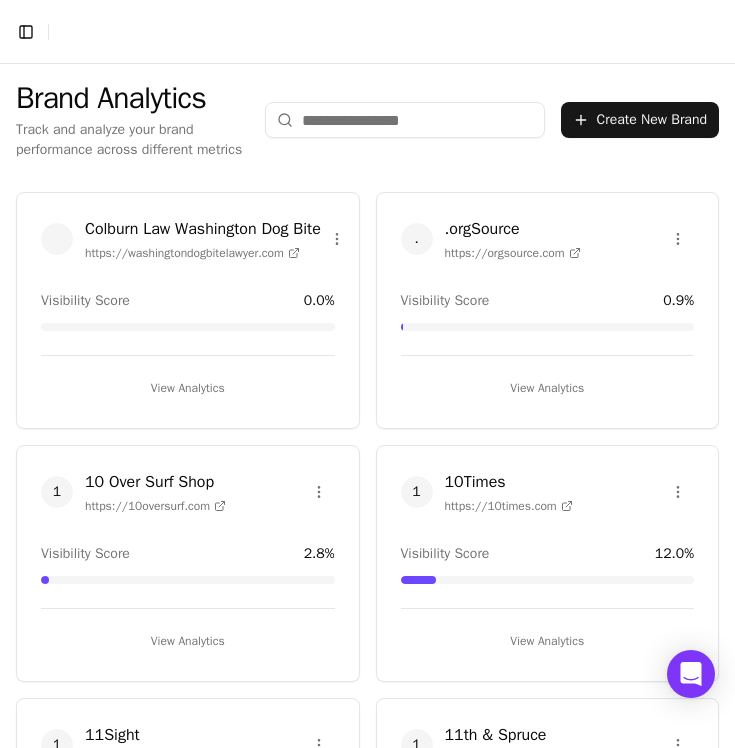 click on "Brand Analytics Track and analyze your brand performance across different metrics Create New Brand" at bounding box center (367, 120) 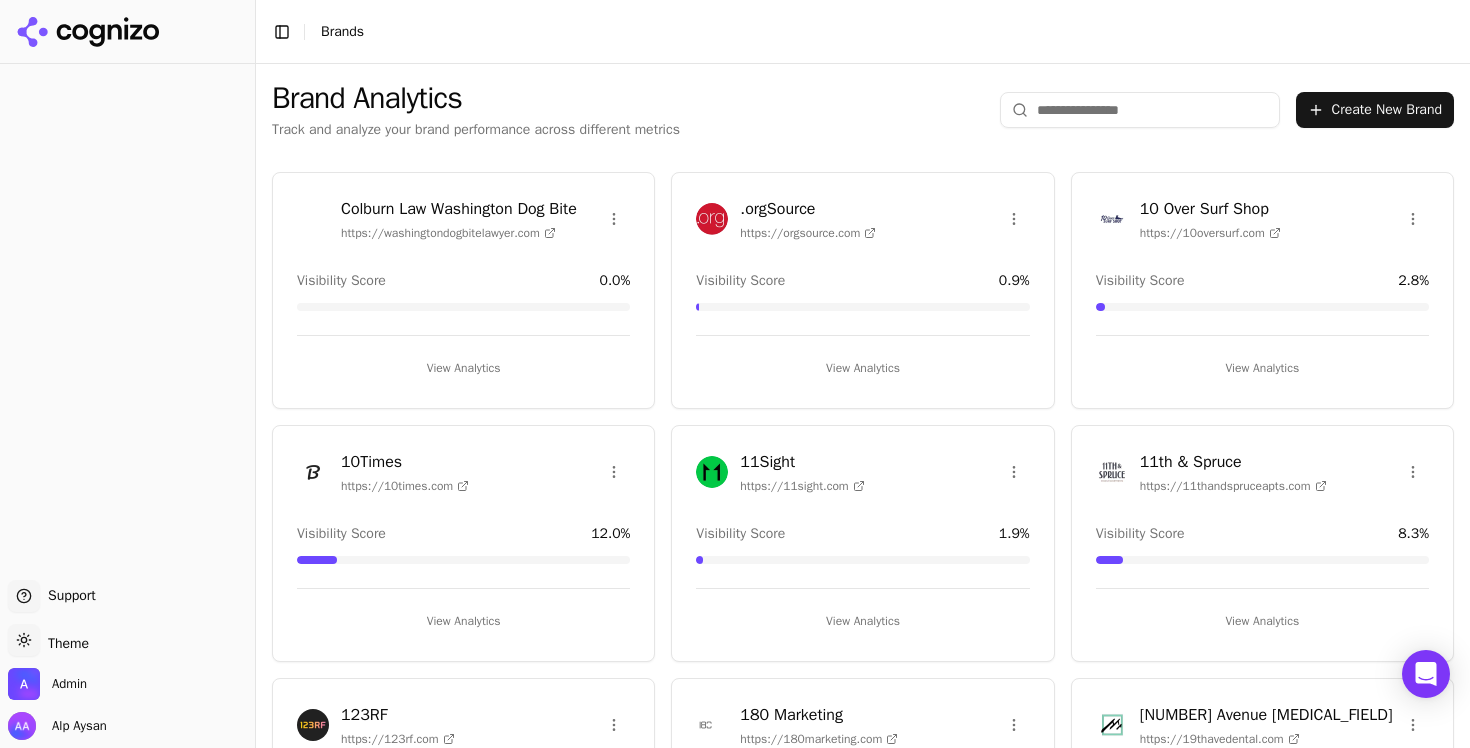 click at bounding box center (1140, 110) 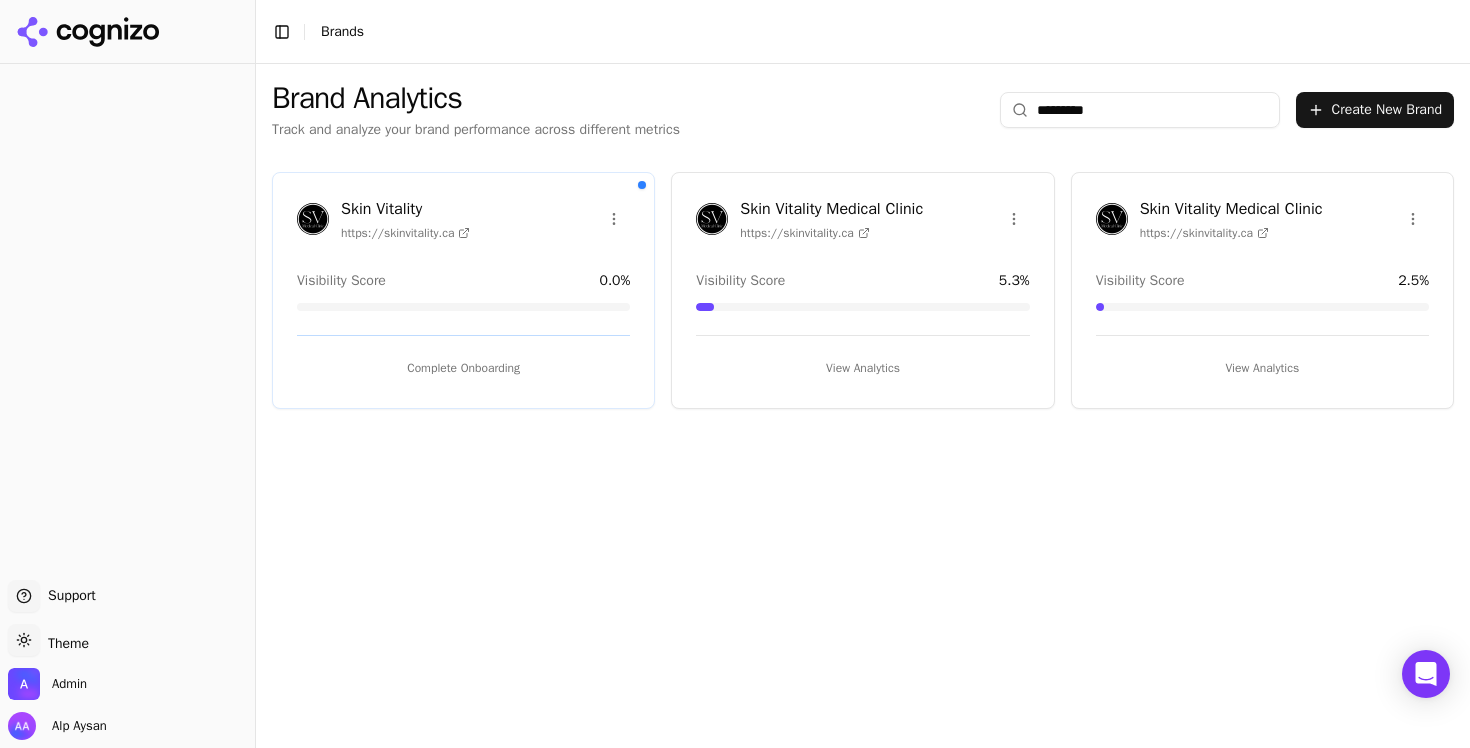type on "*********" 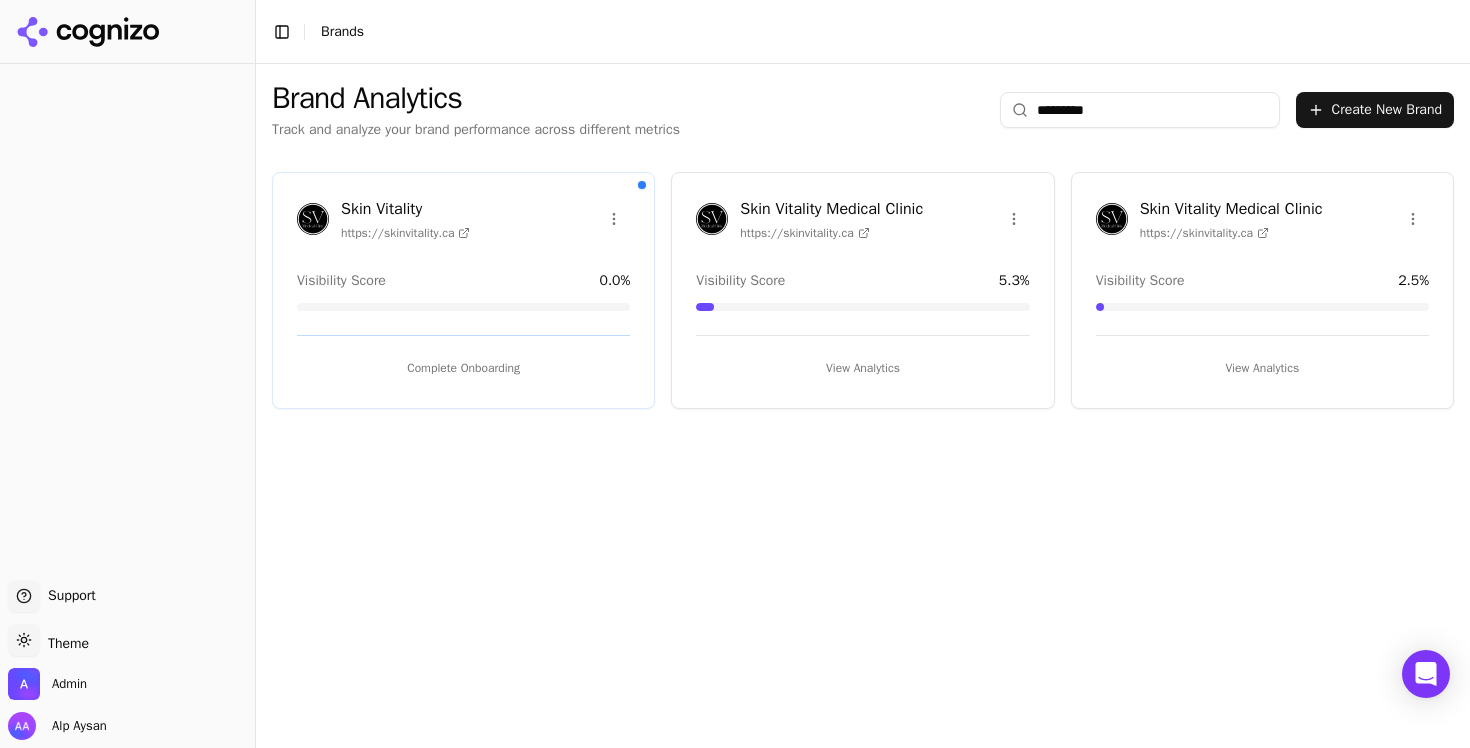 click at bounding box center (712, 219) 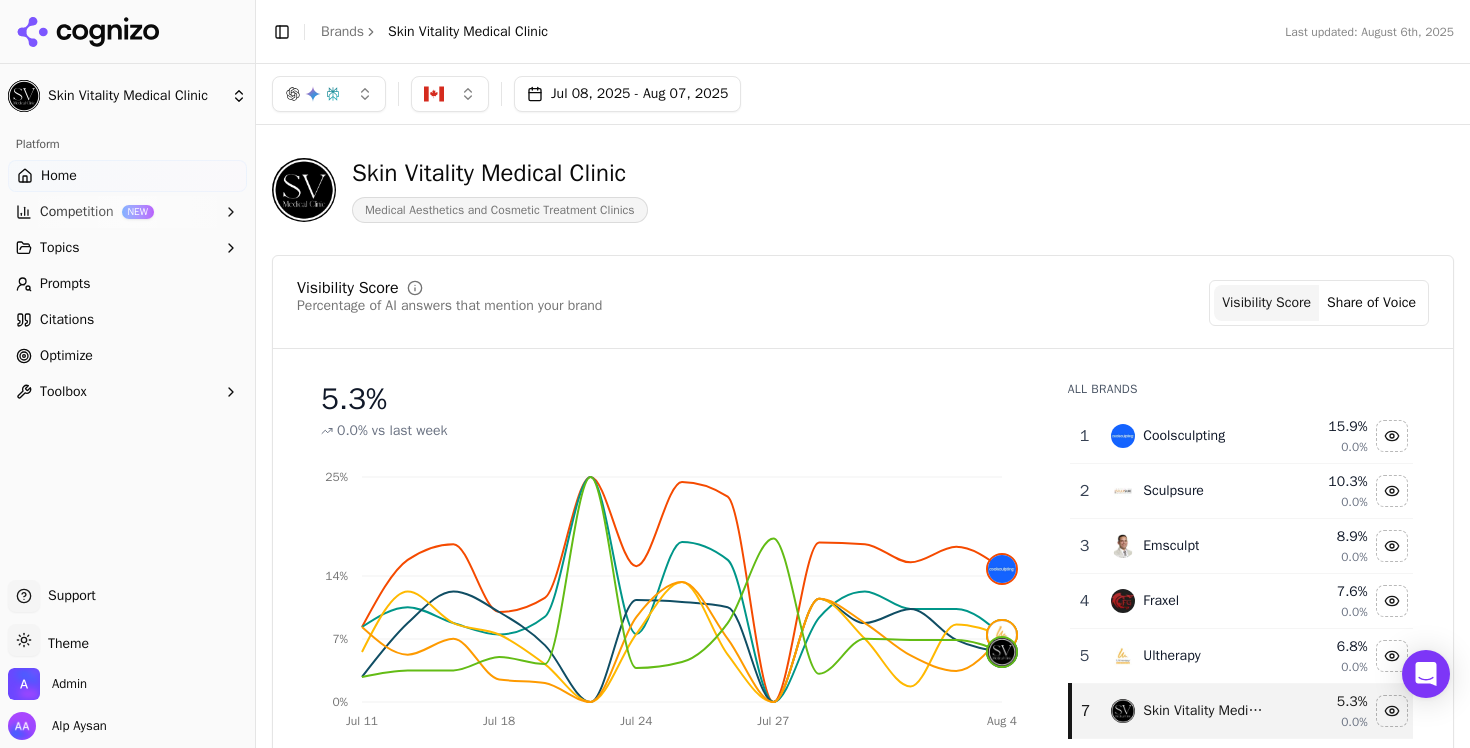 click on "Prompts" at bounding box center [65, 284] 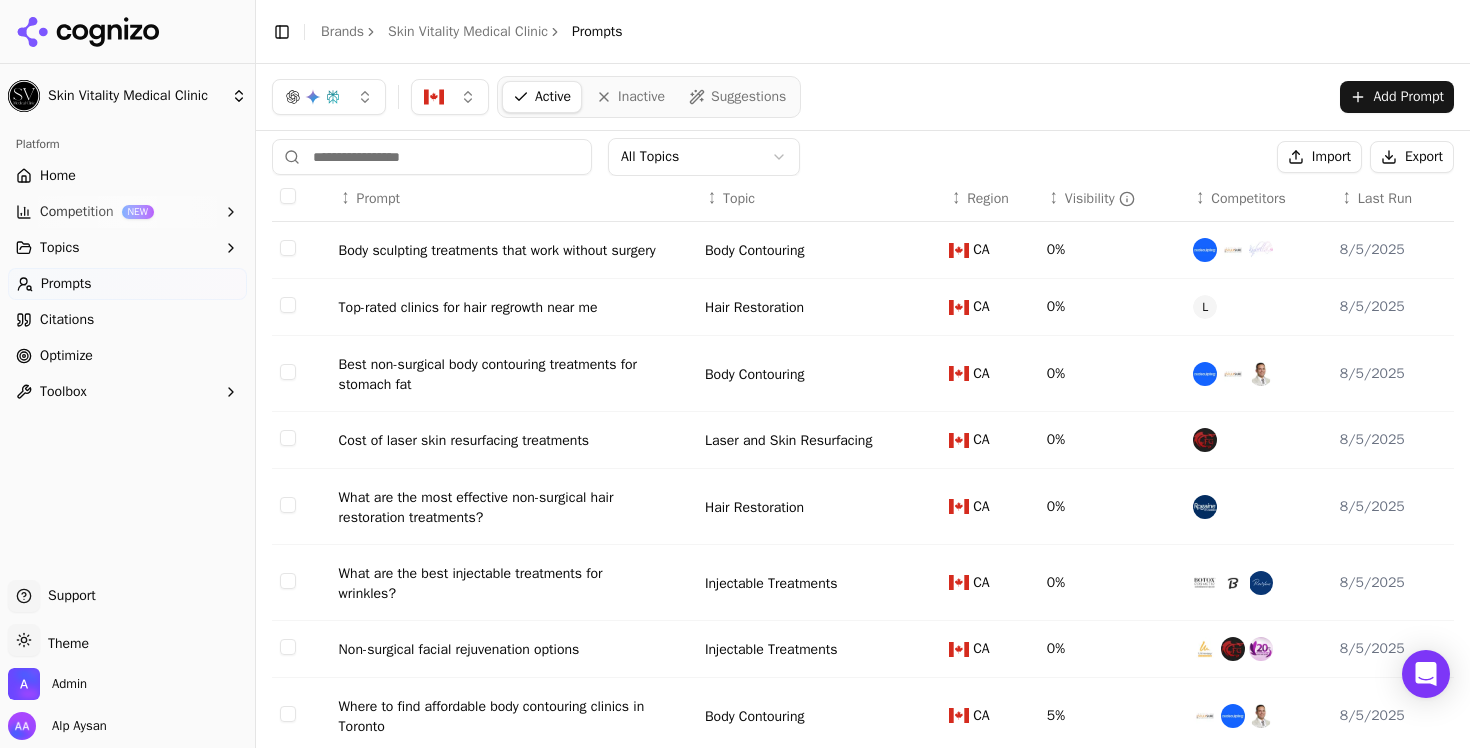 scroll, scrollTop: 0, scrollLeft: 0, axis: both 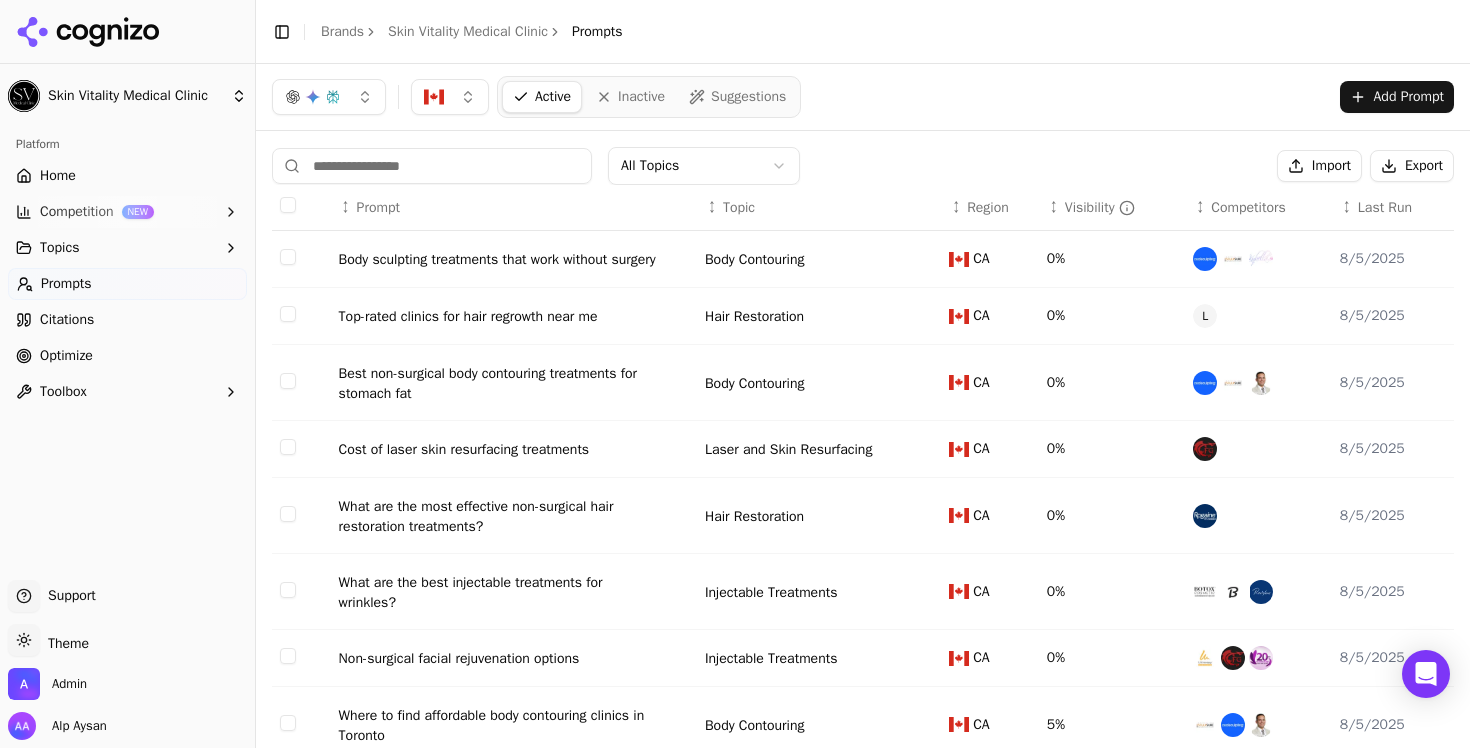 click on "Visibility" at bounding box center [1100, 208] 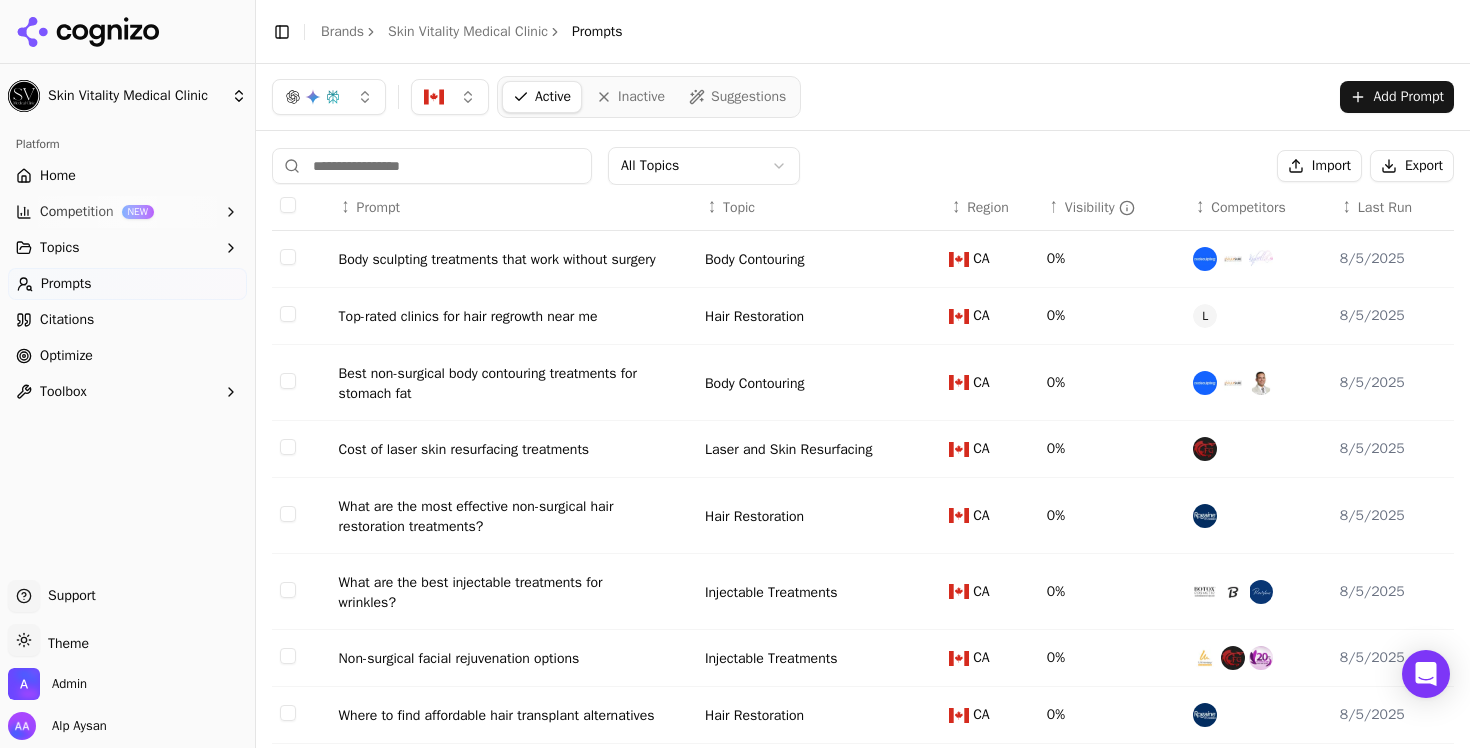 click on "Visibility" at bounding box center (1100, 208) 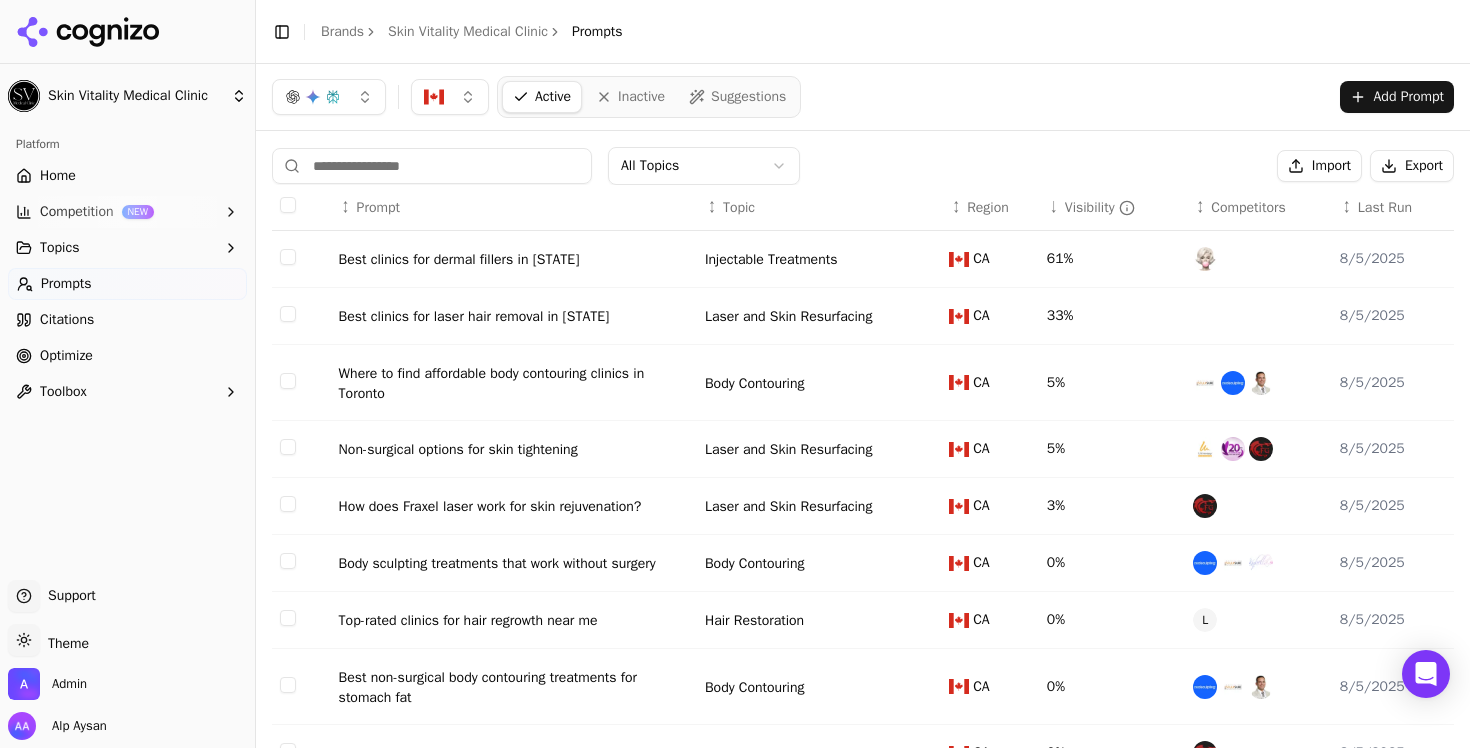 click 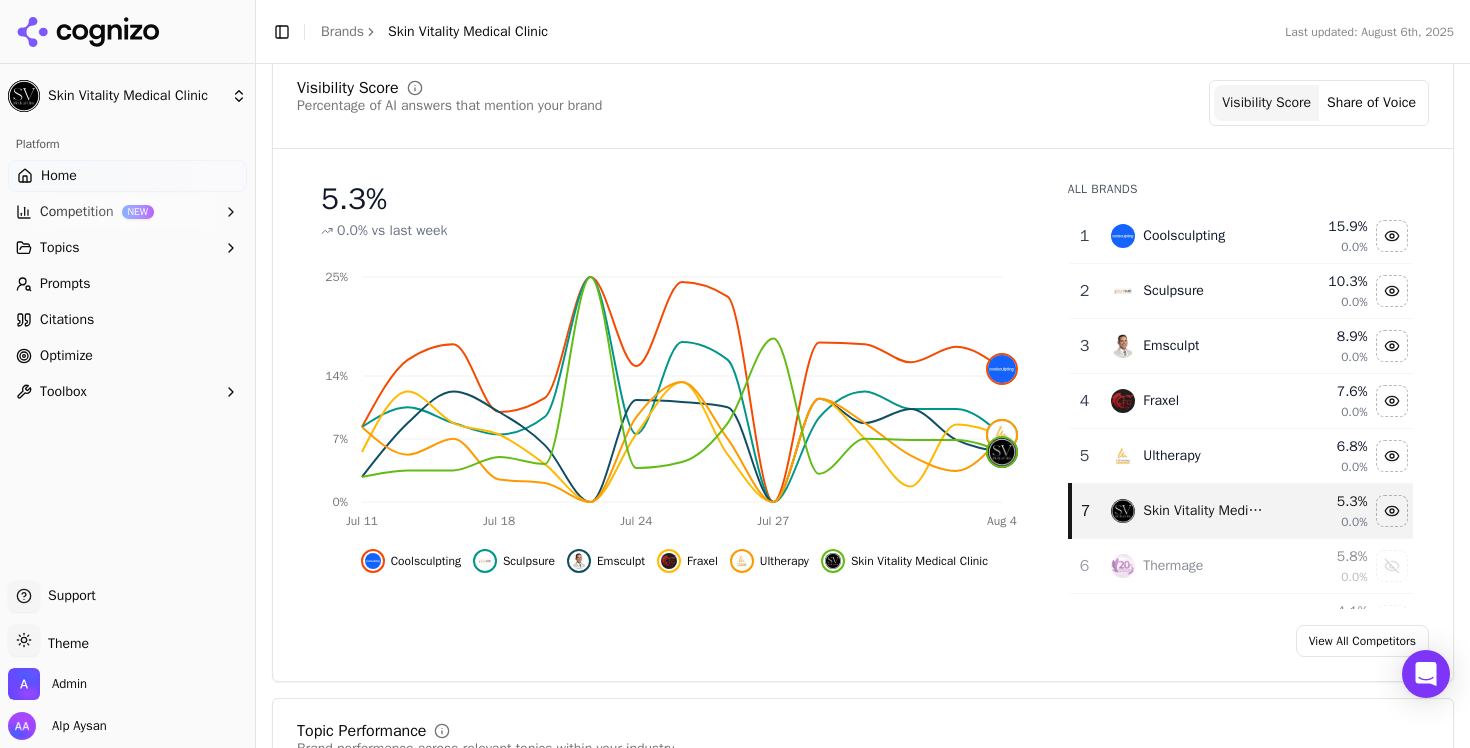 scroll, scrollTop: 333, scrollLeft: 0, axis: vertical 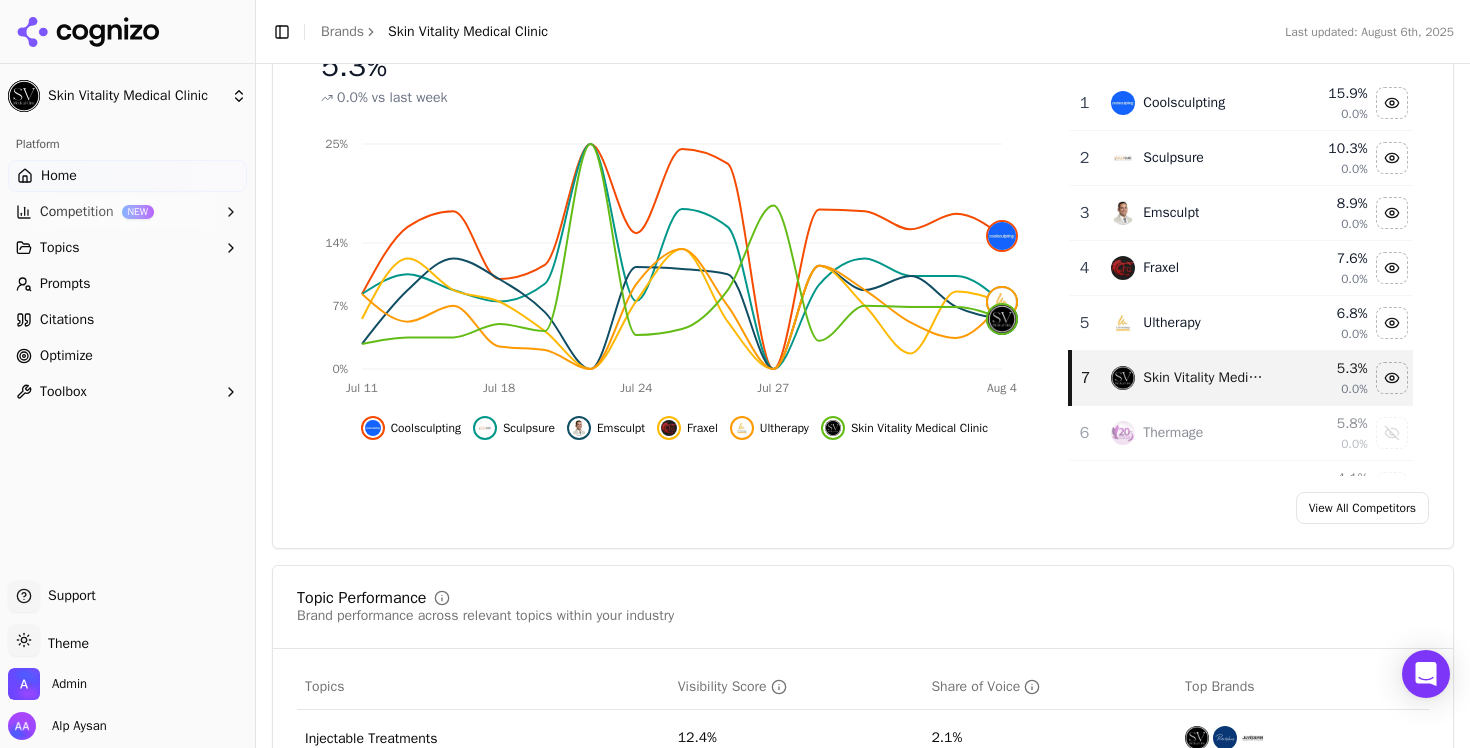 click on "Toggle Sidebar Brands Skin Vitality Medical Clinic Last updated: August 6th, 2025" at bounding box center [863, 32] 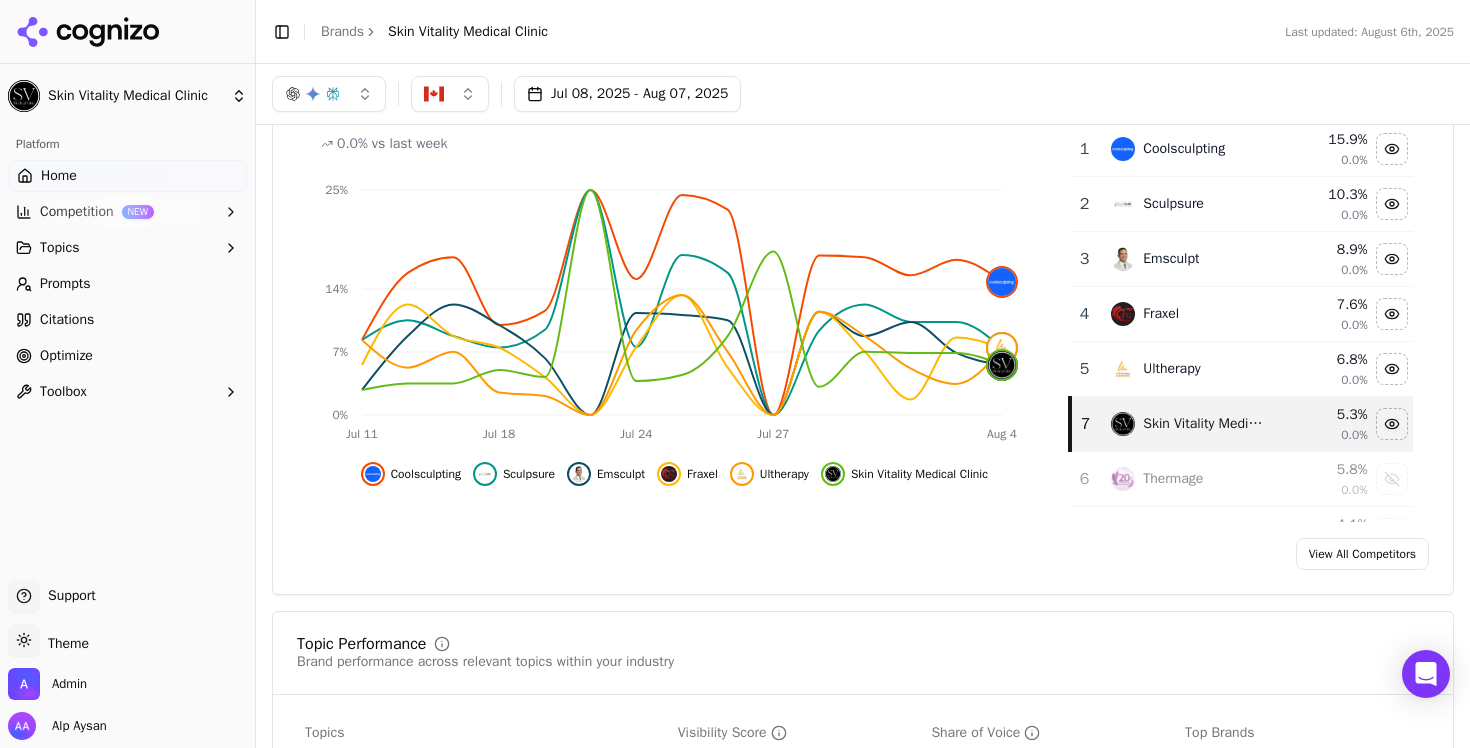 scroll, scrollTop: 177, scrollLeft: 0, axis: vertical 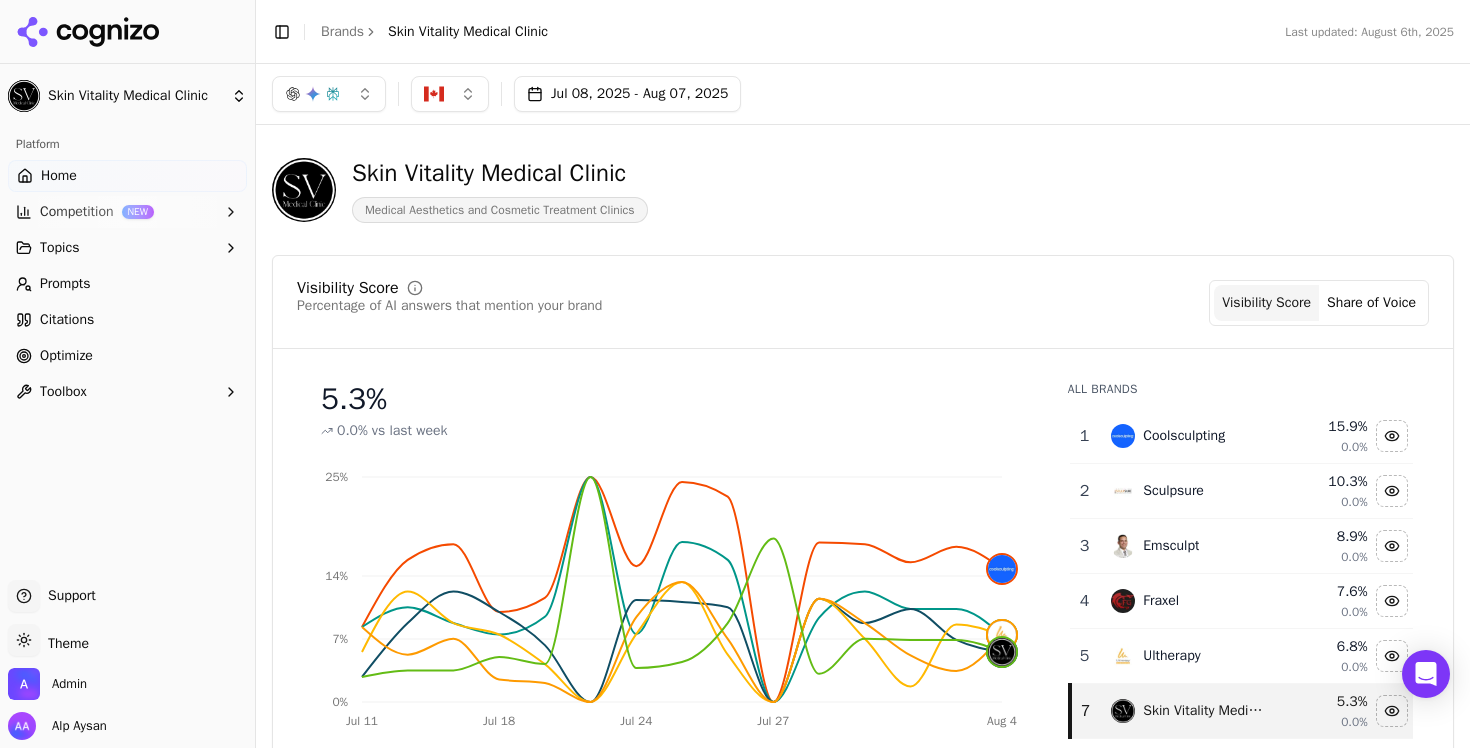 click on "Brands" at bounding box center (342, 31) 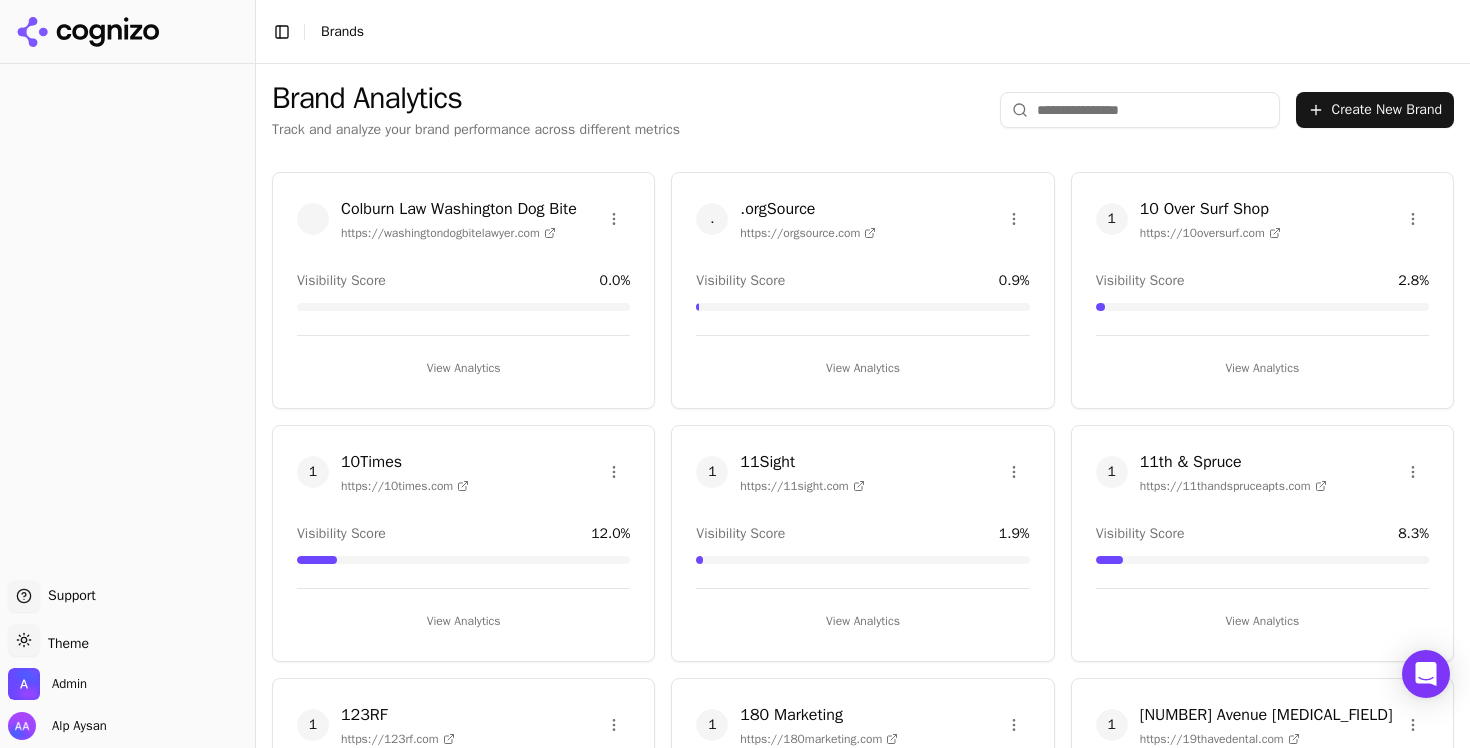 click at bounding box center [1140, 110] 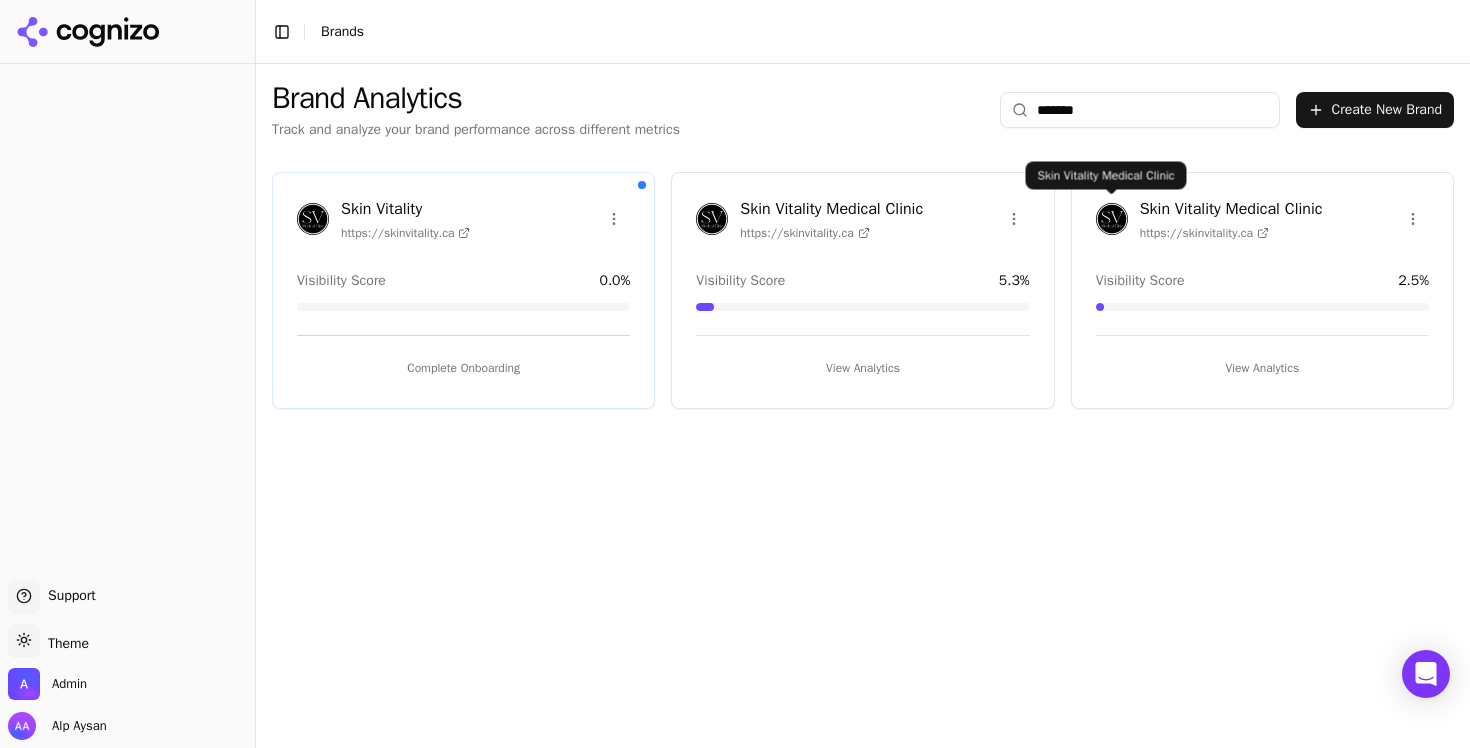 type on "*******" 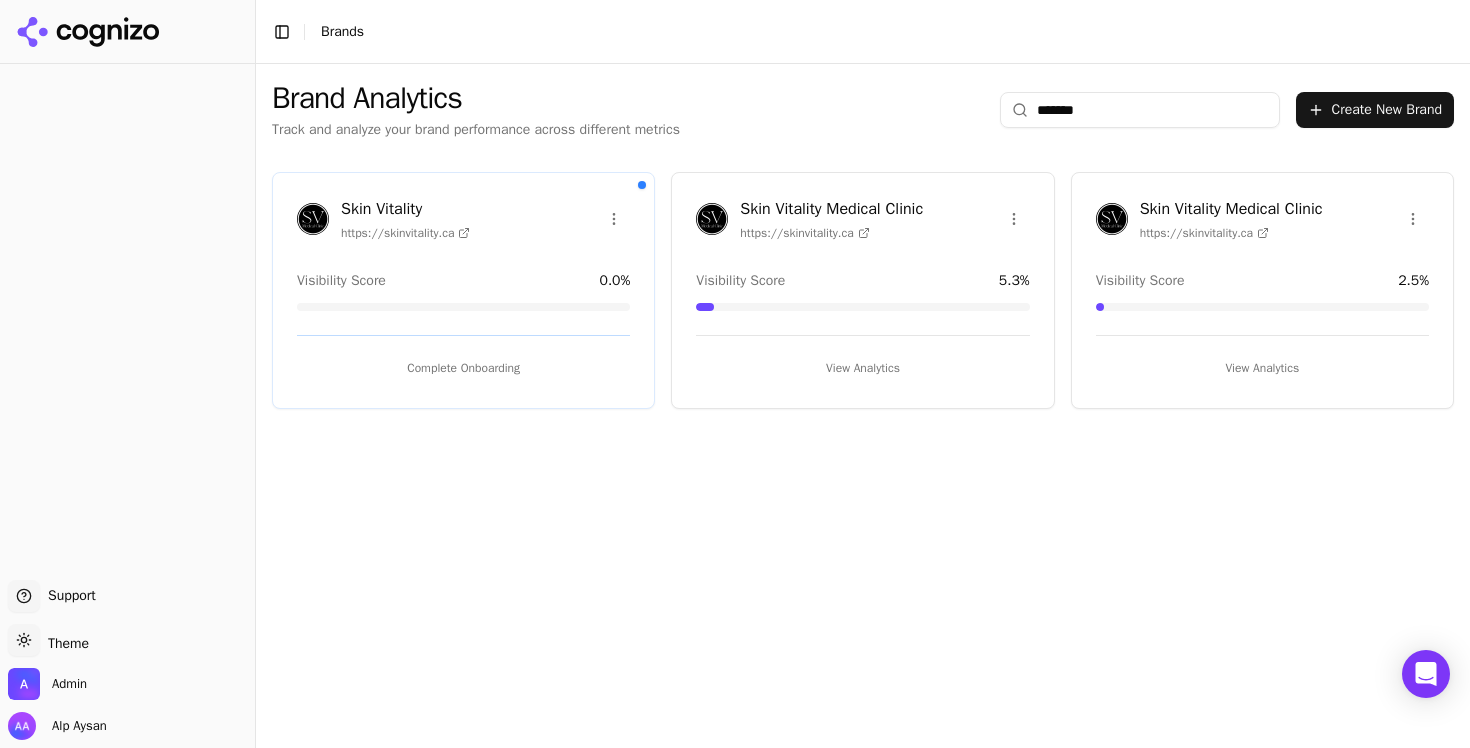 click at bounding box center [1112, 219] 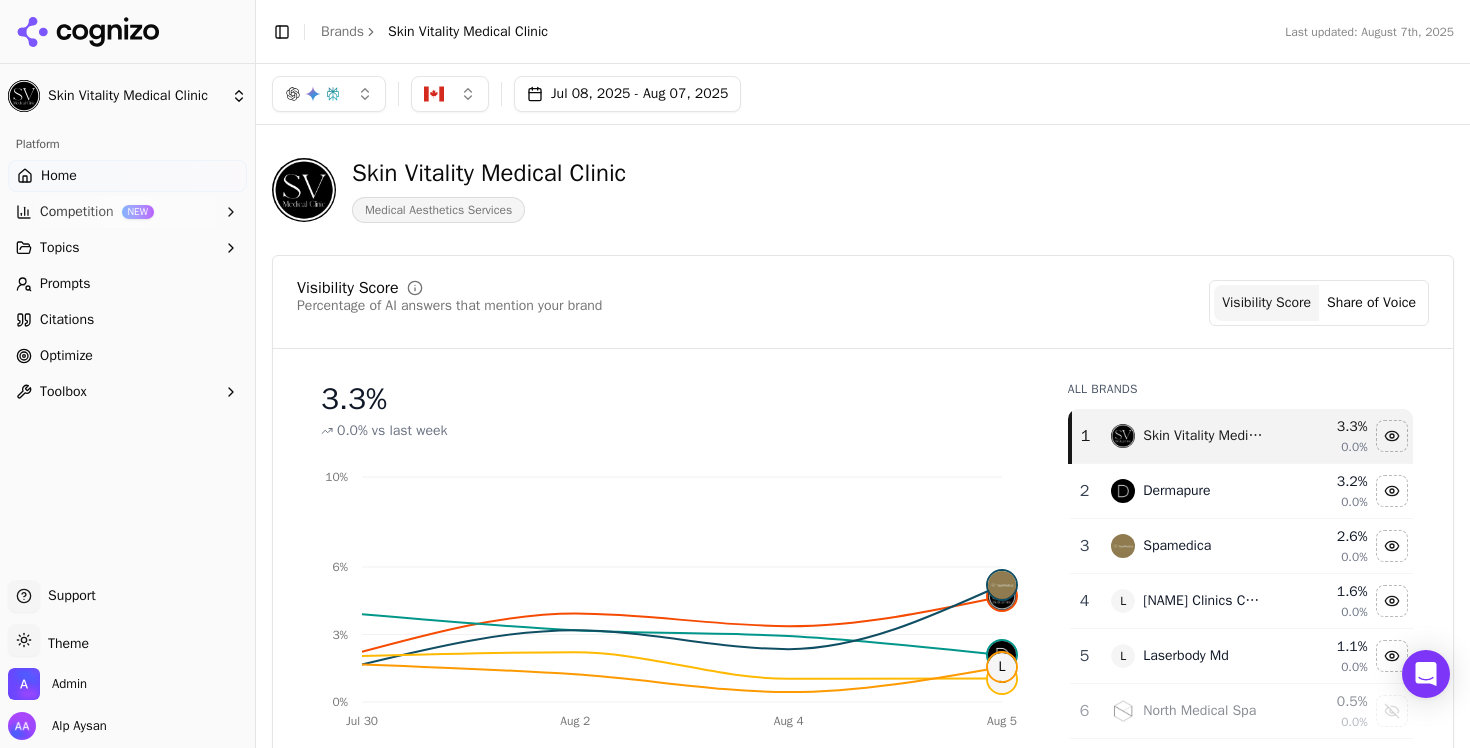 click on "Brands" at bounding box center [342, 31] 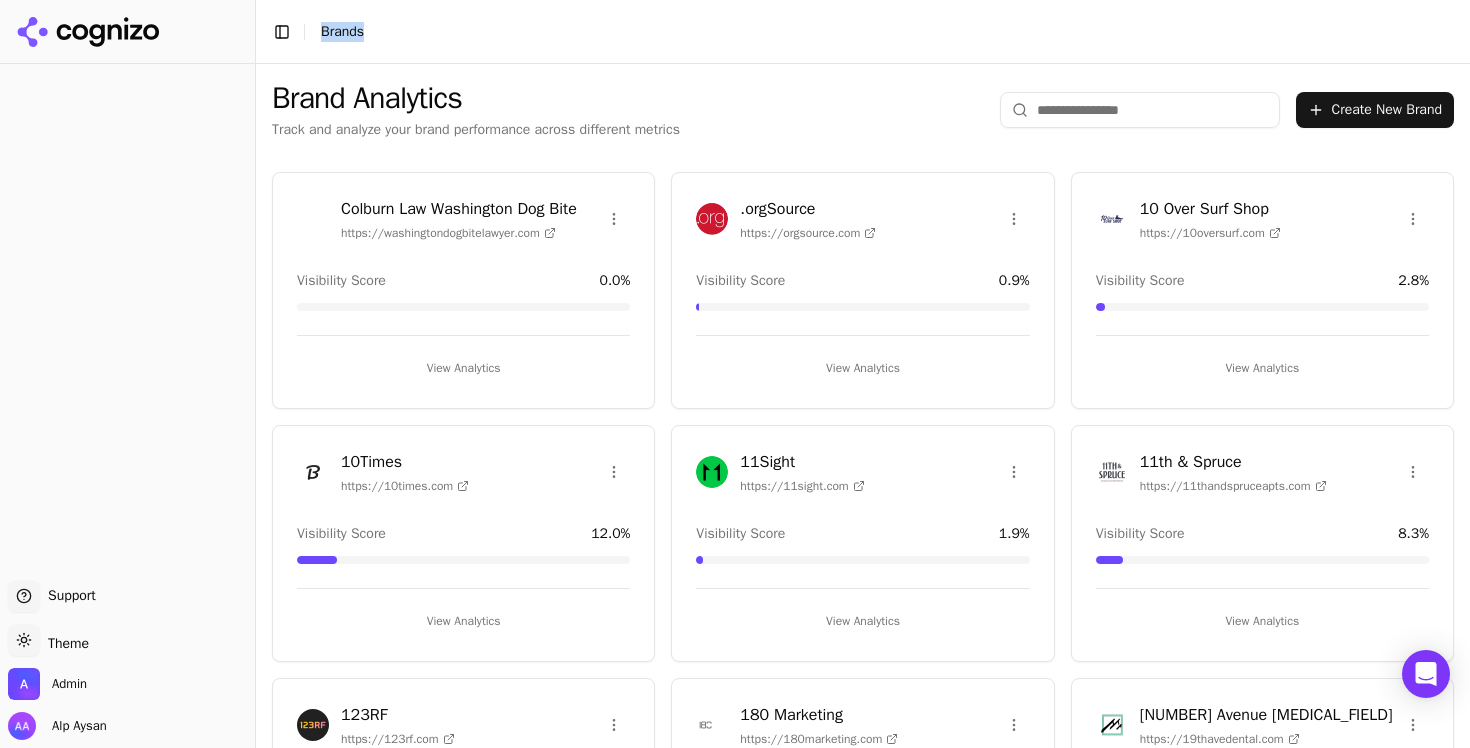 click at bounding box center (1140, 110) 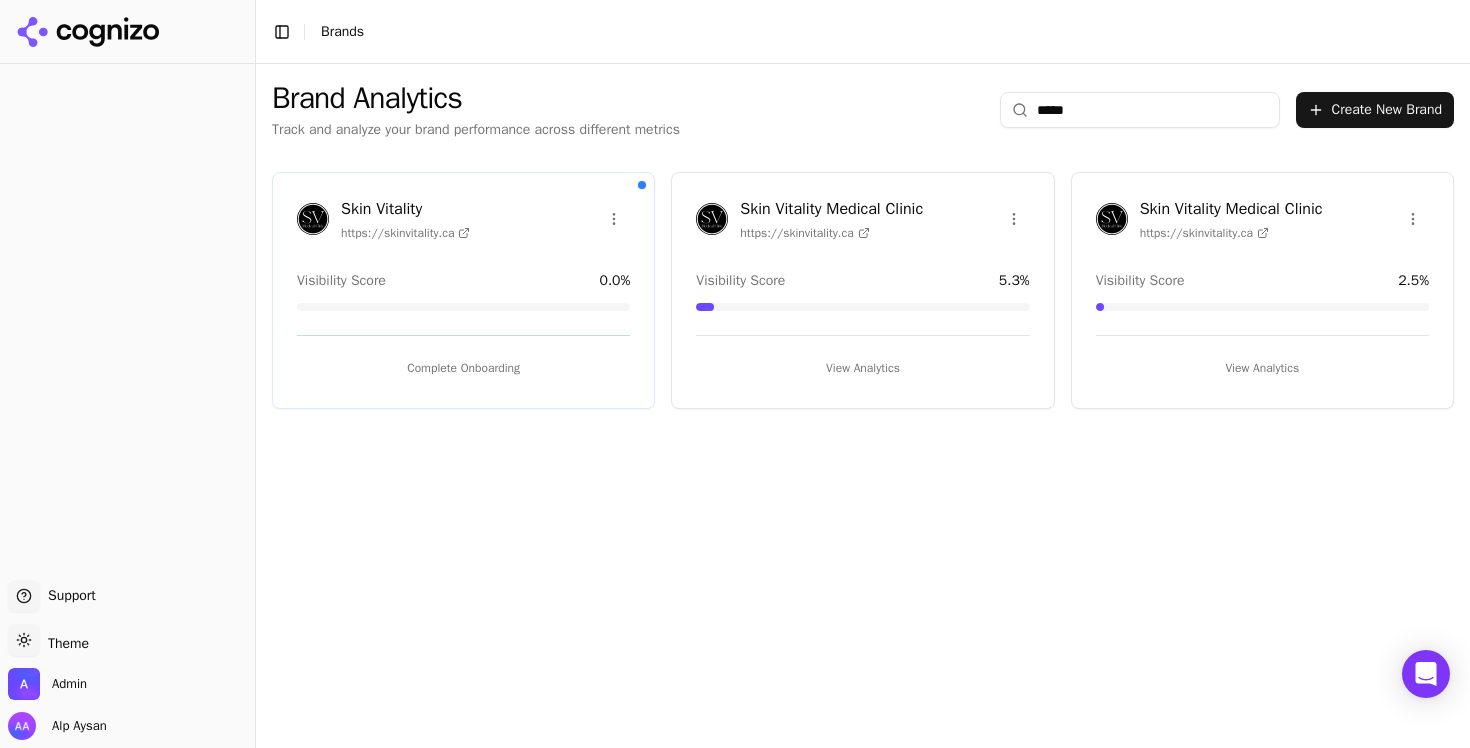 type on "****" 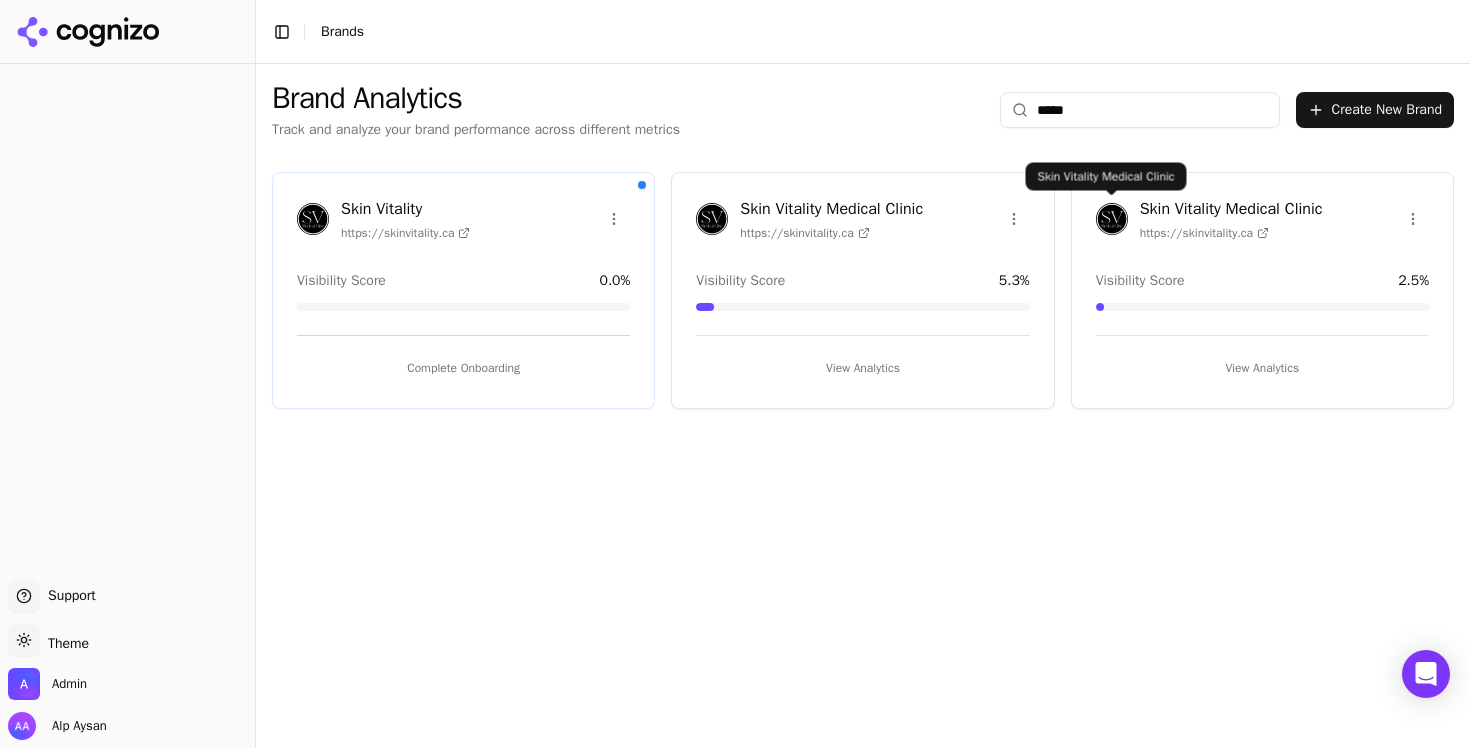 click on "Skin Vitality Medical Clinic https://skinvitality.ca" at bounding box center [1209, 219] 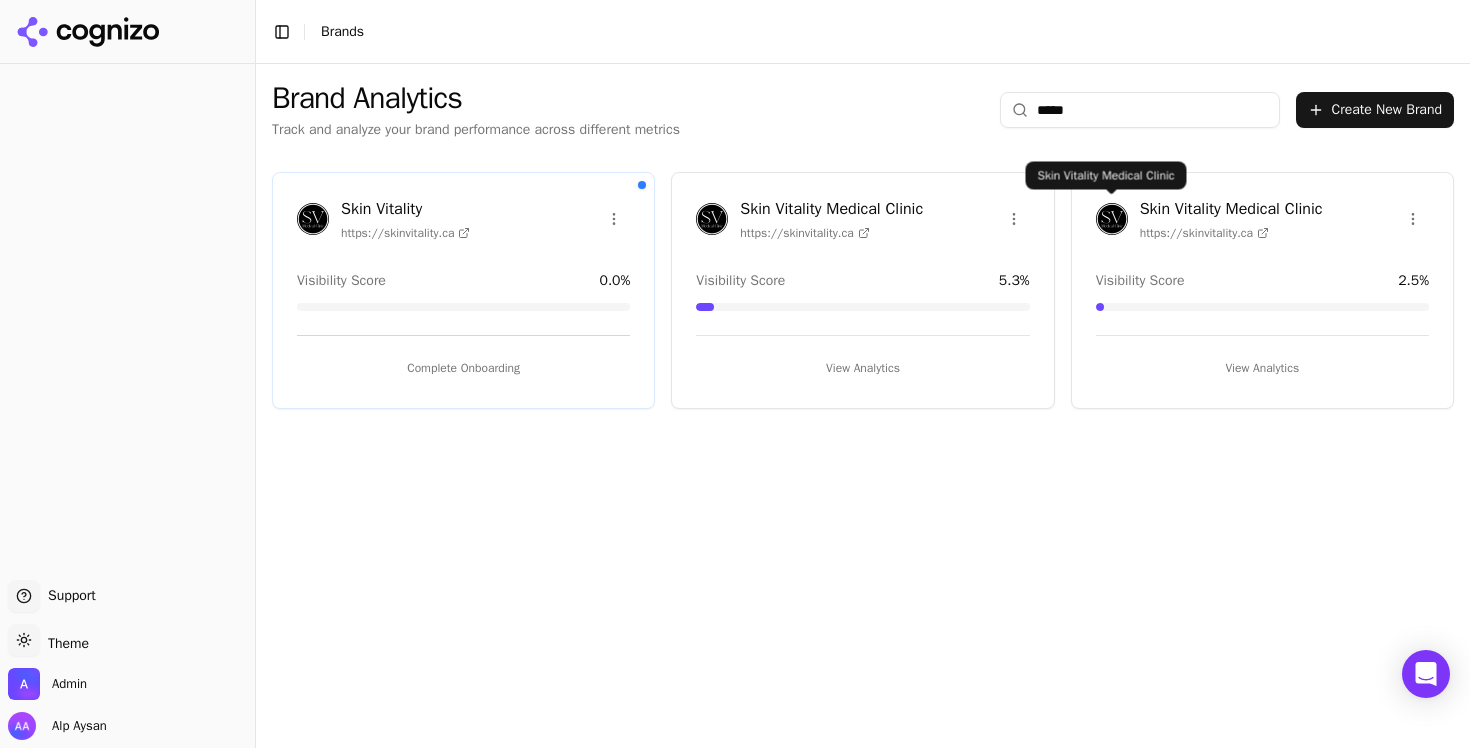 click at bounding box center (1112, 219) 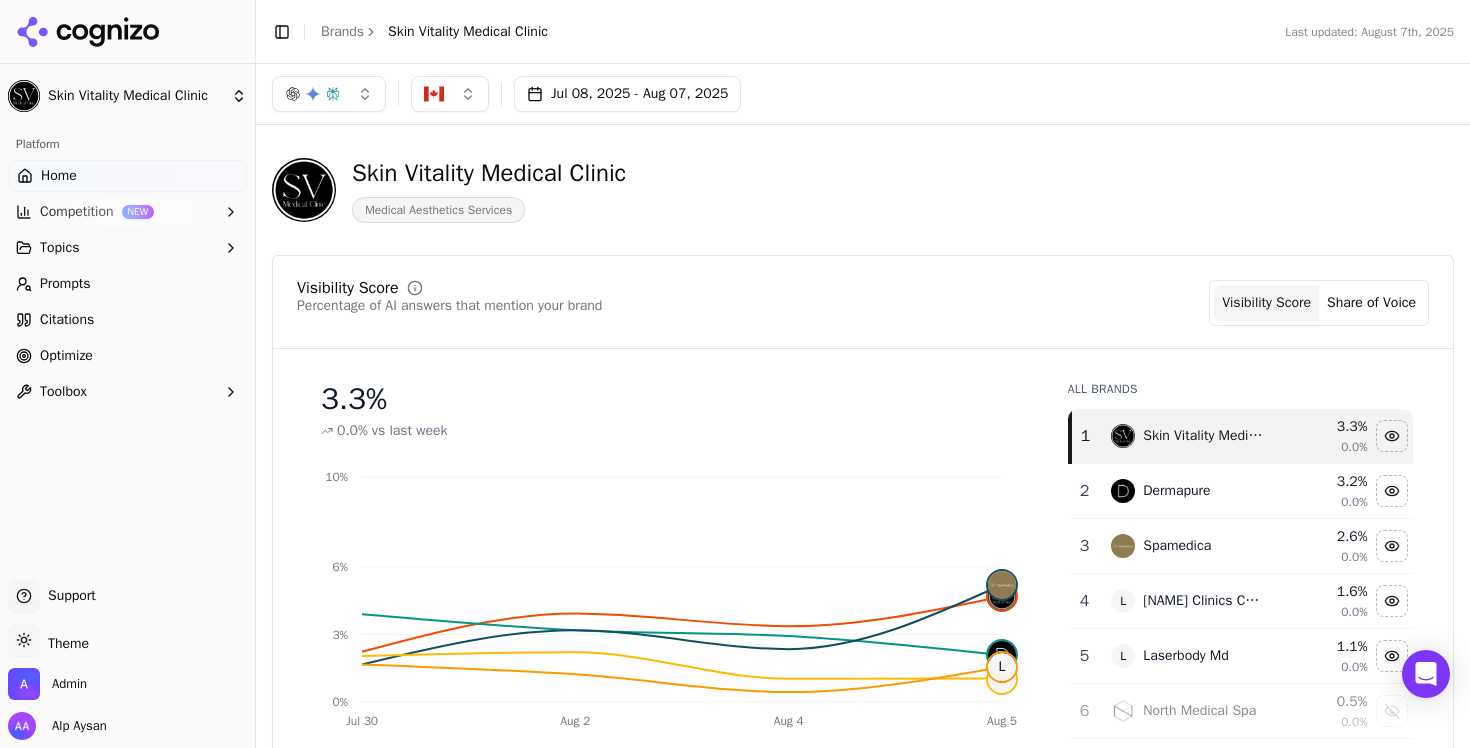 click on "Optimize" at bounding box center [127, 356] 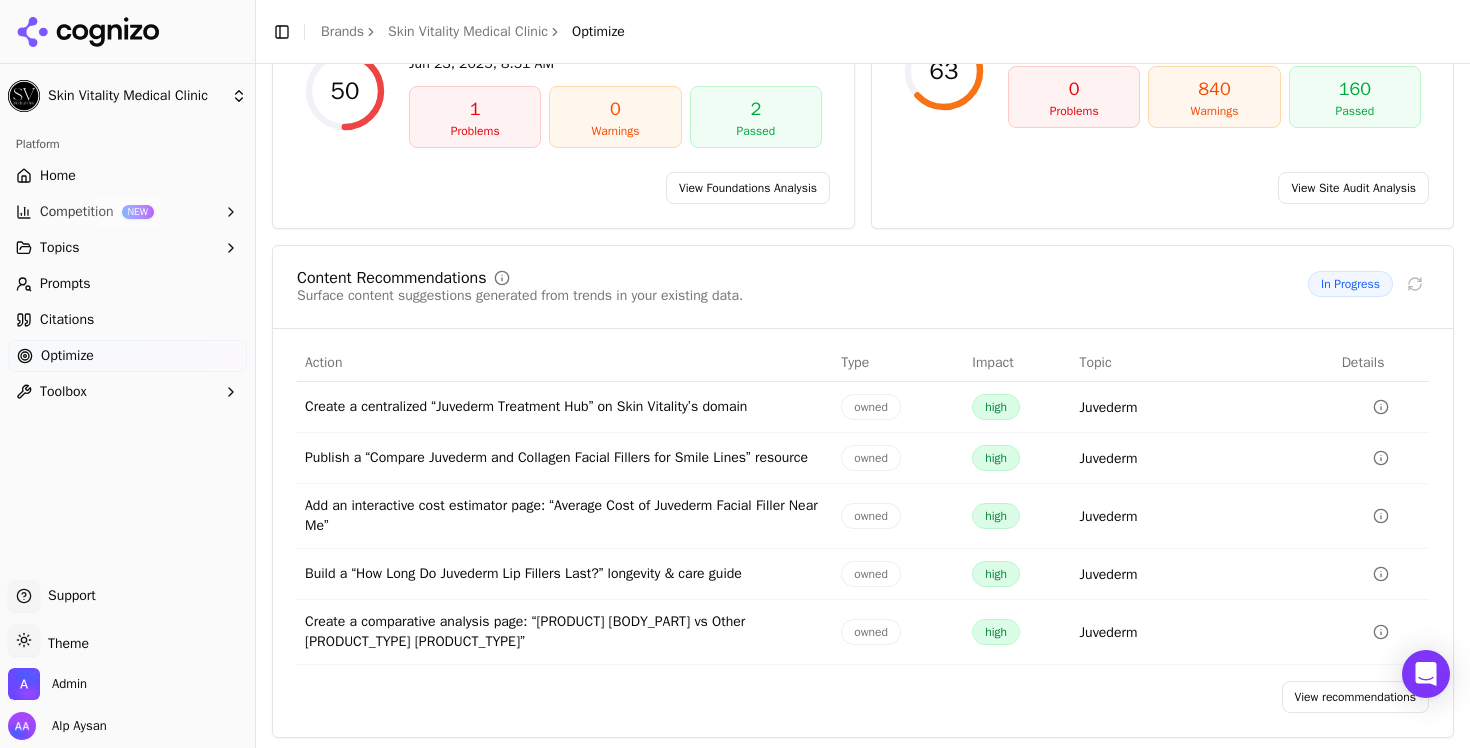 scroll, scrollTop: 252, scrollLeft: 0, axis: vertical 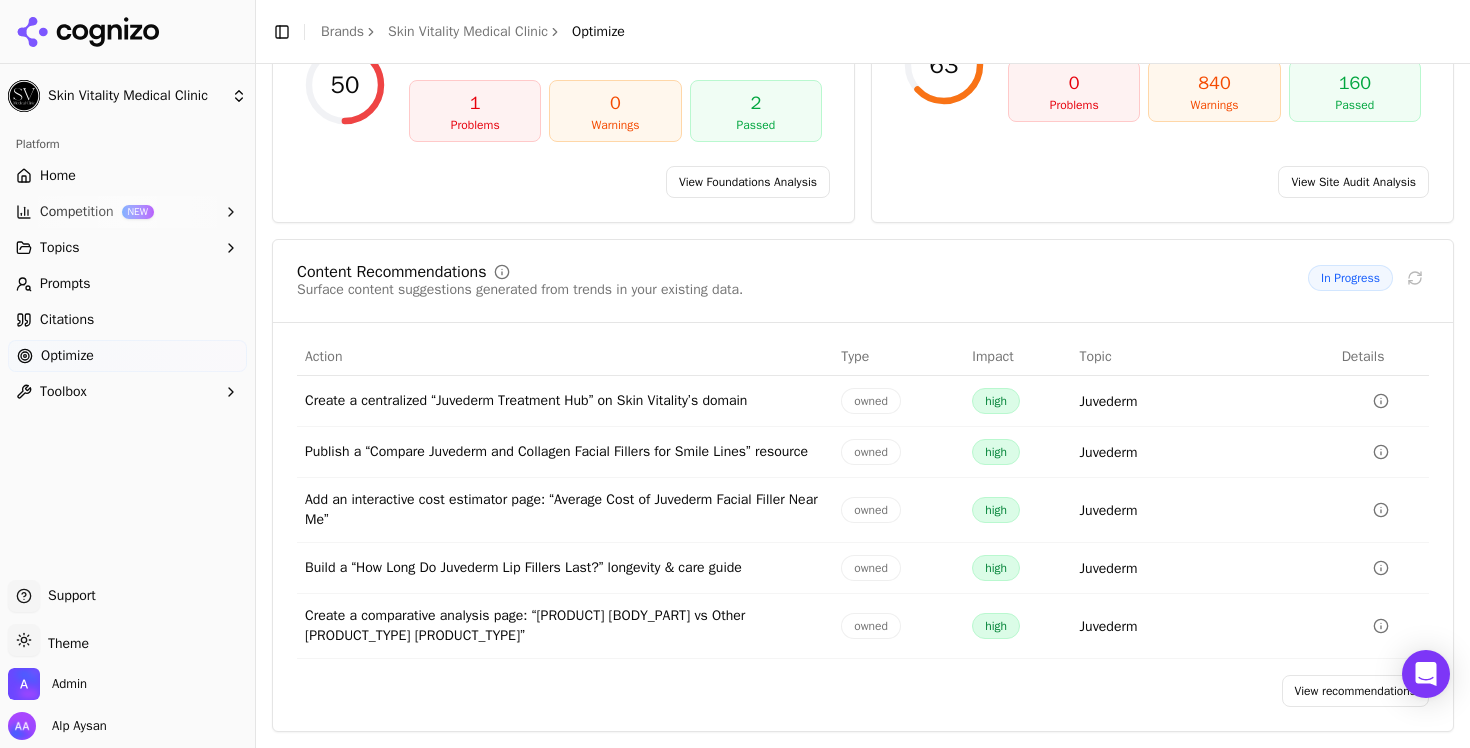 click on "View recommendations" at bounding box center [1356, 691] 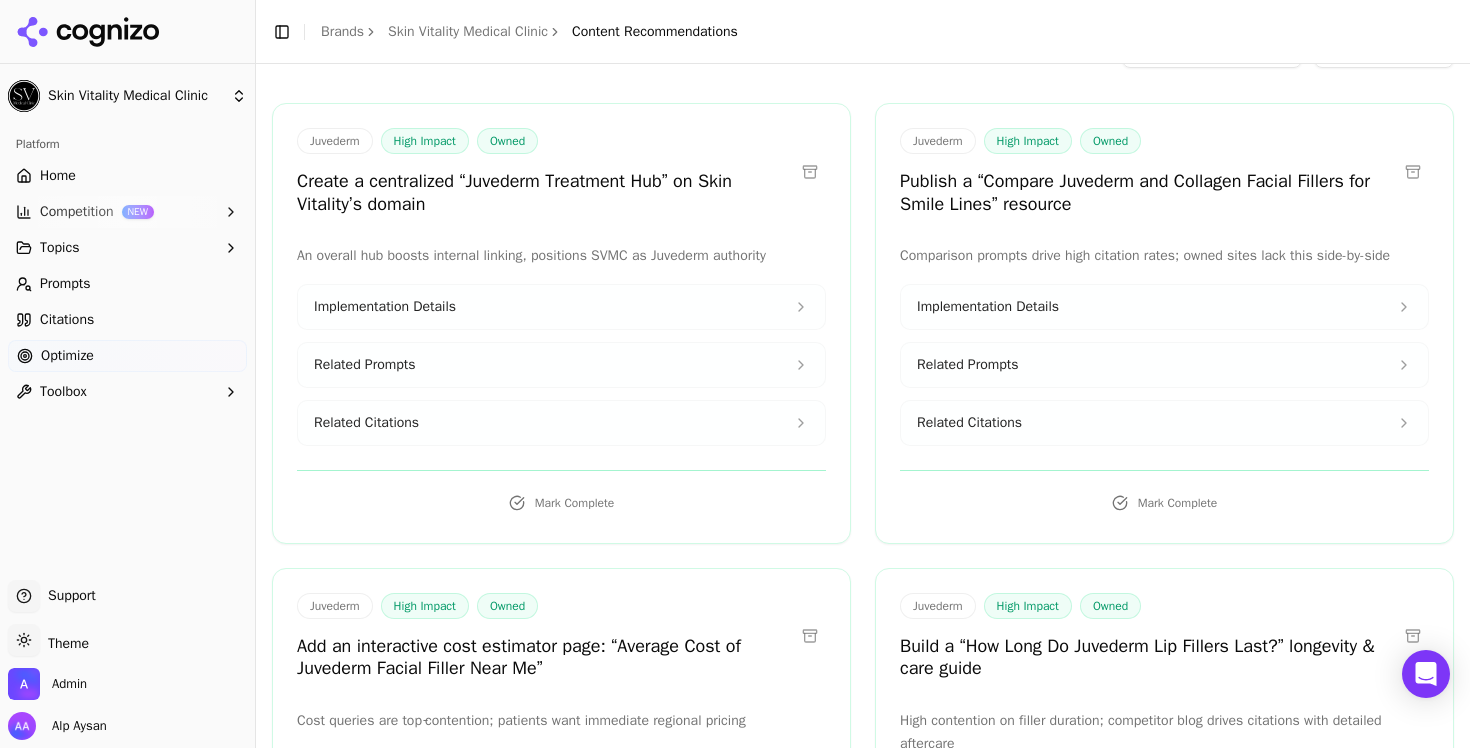 click on "Optimize" at bounding box center [127, 356] 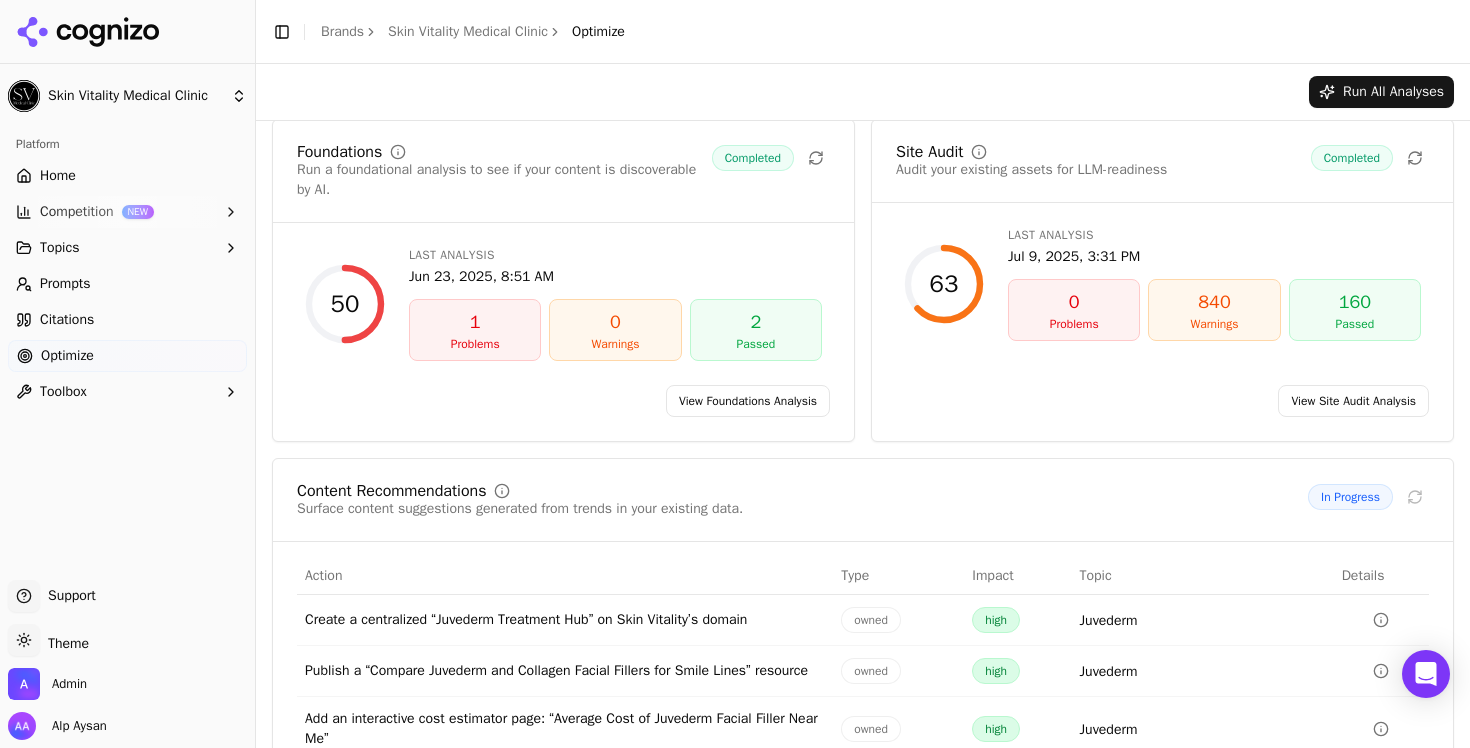 scroll, scrollTop: 0, scrollLeft: 0, axis: both 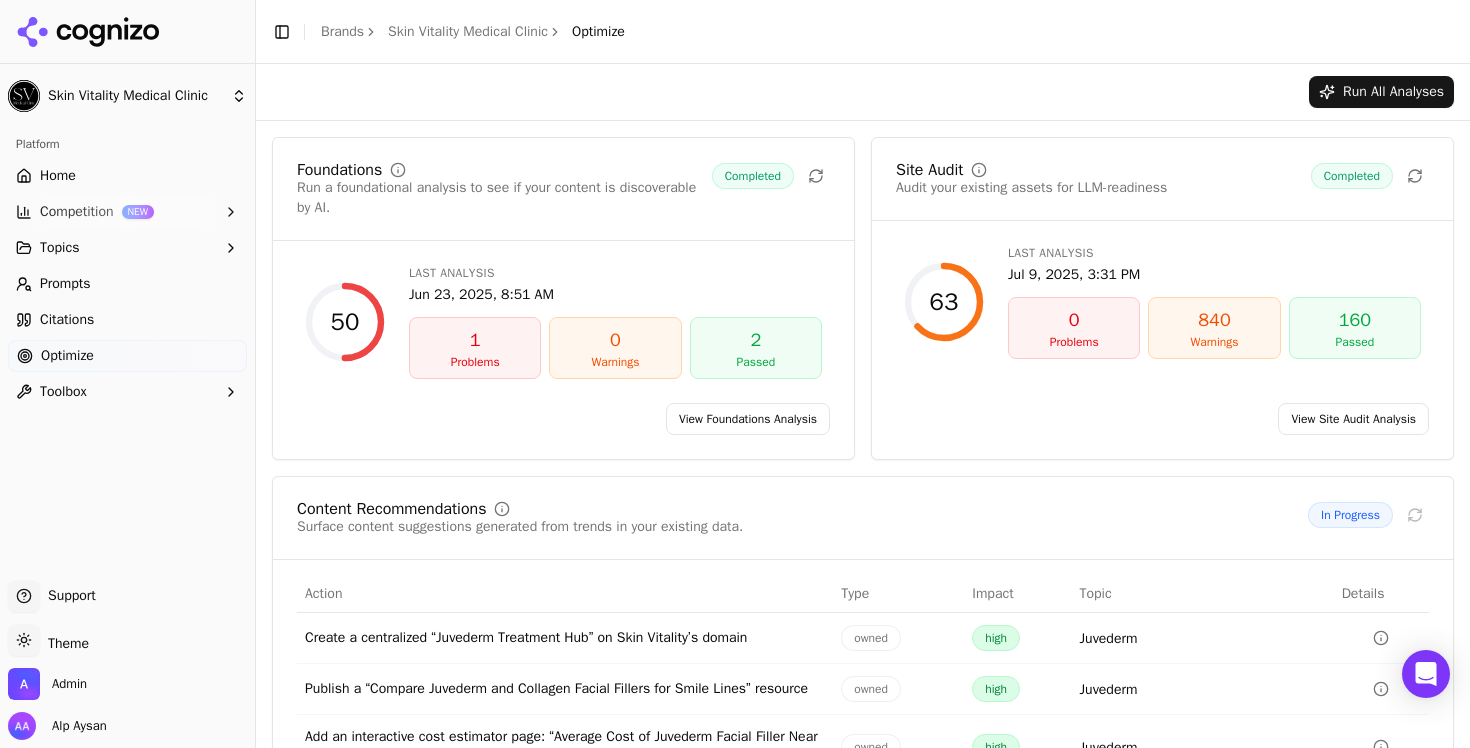 click on "View Site Audit Analysis" at bounding box center [1353, 419] 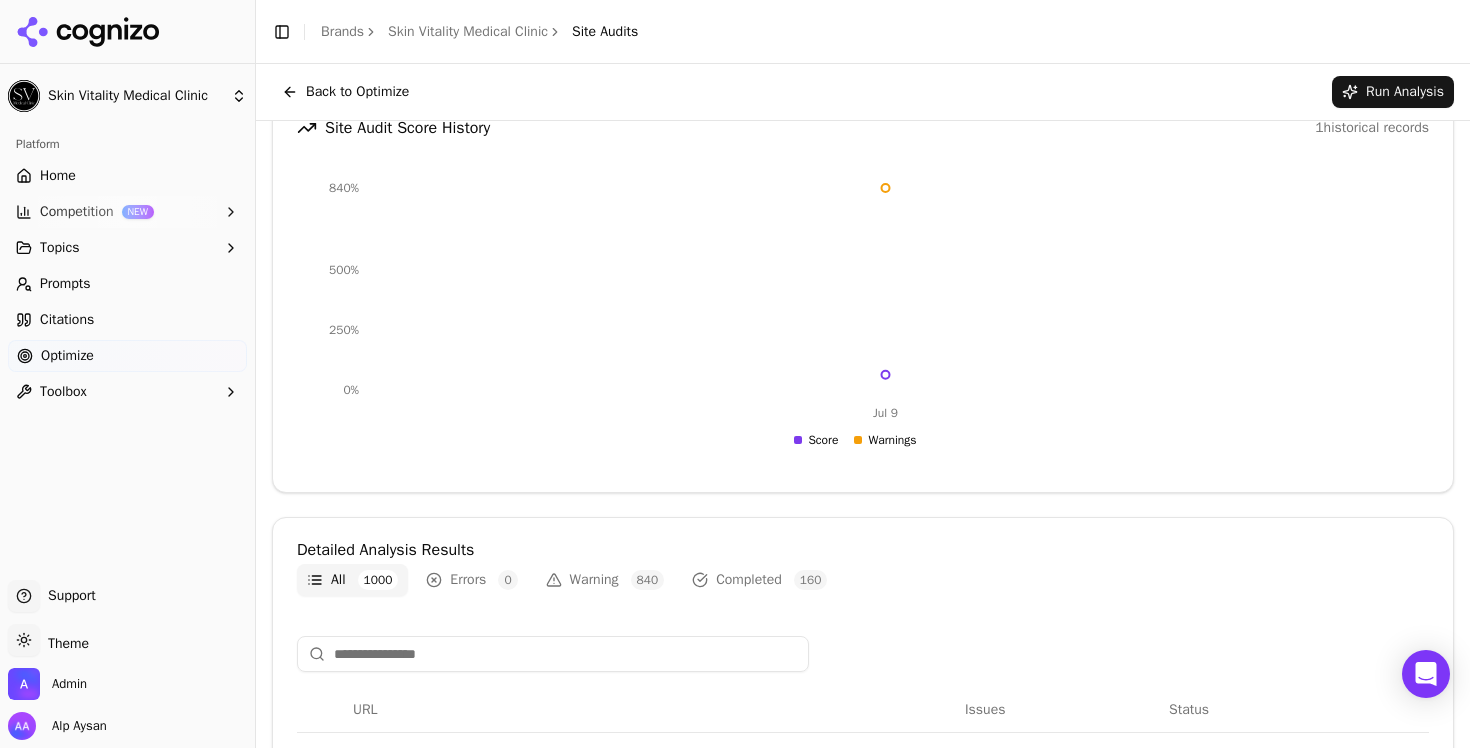 scroll, scrollTop: 89, scrollLeft: 0, axis: vertical 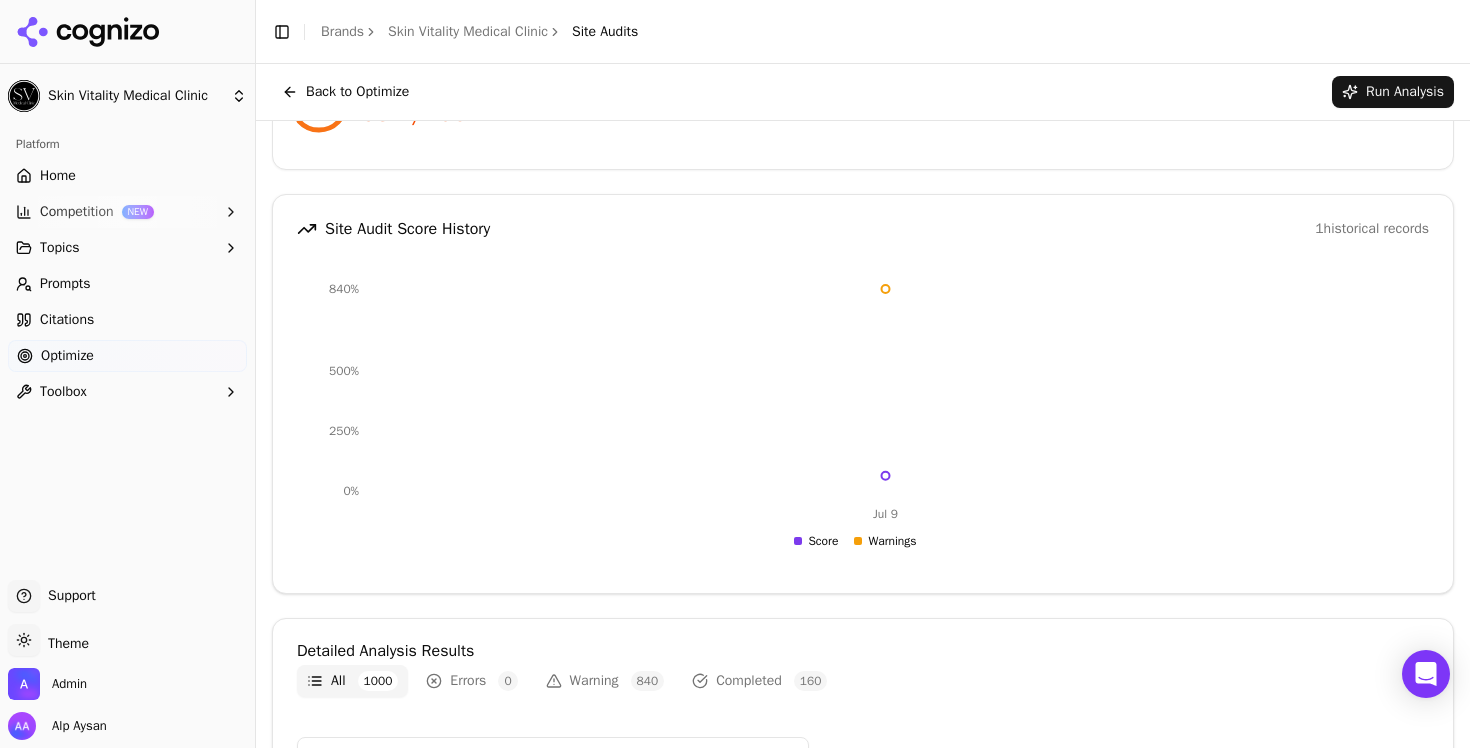 click on "Back to Optimize Run Analysis" at bounding box center [863, 92] 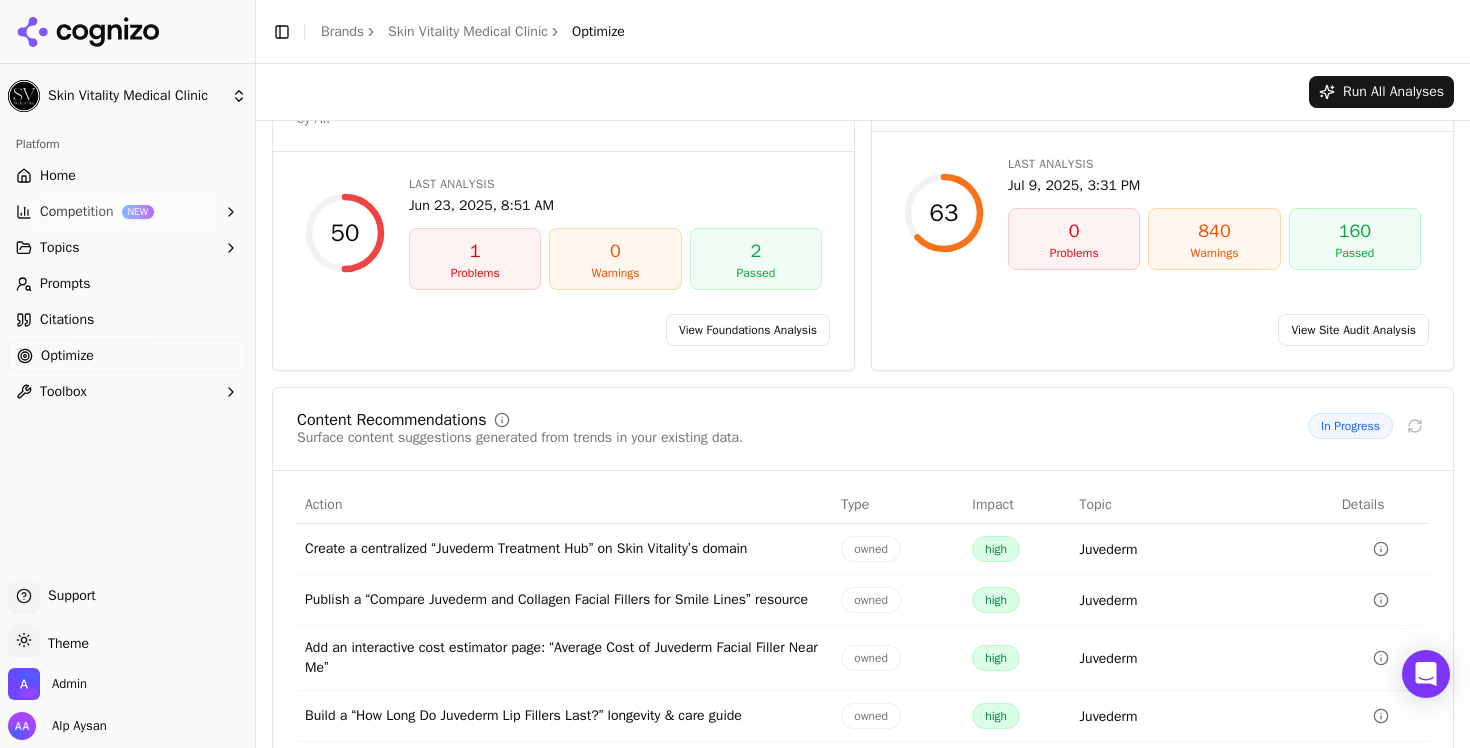 click on "View Site Audit Analysis" at bounding box center (1353, 330) 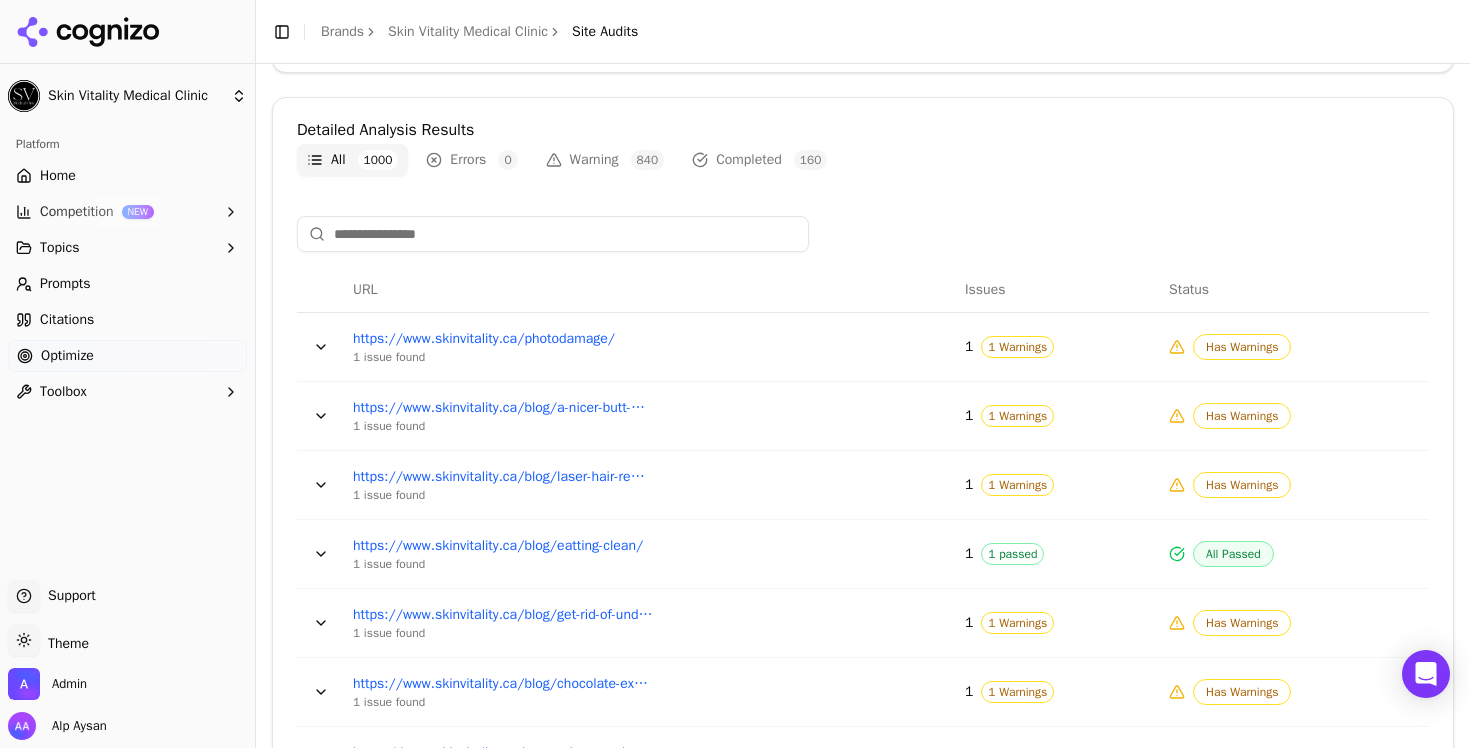 scroll, scrollTop: 703, scrollLeft: 0, axis: vertical 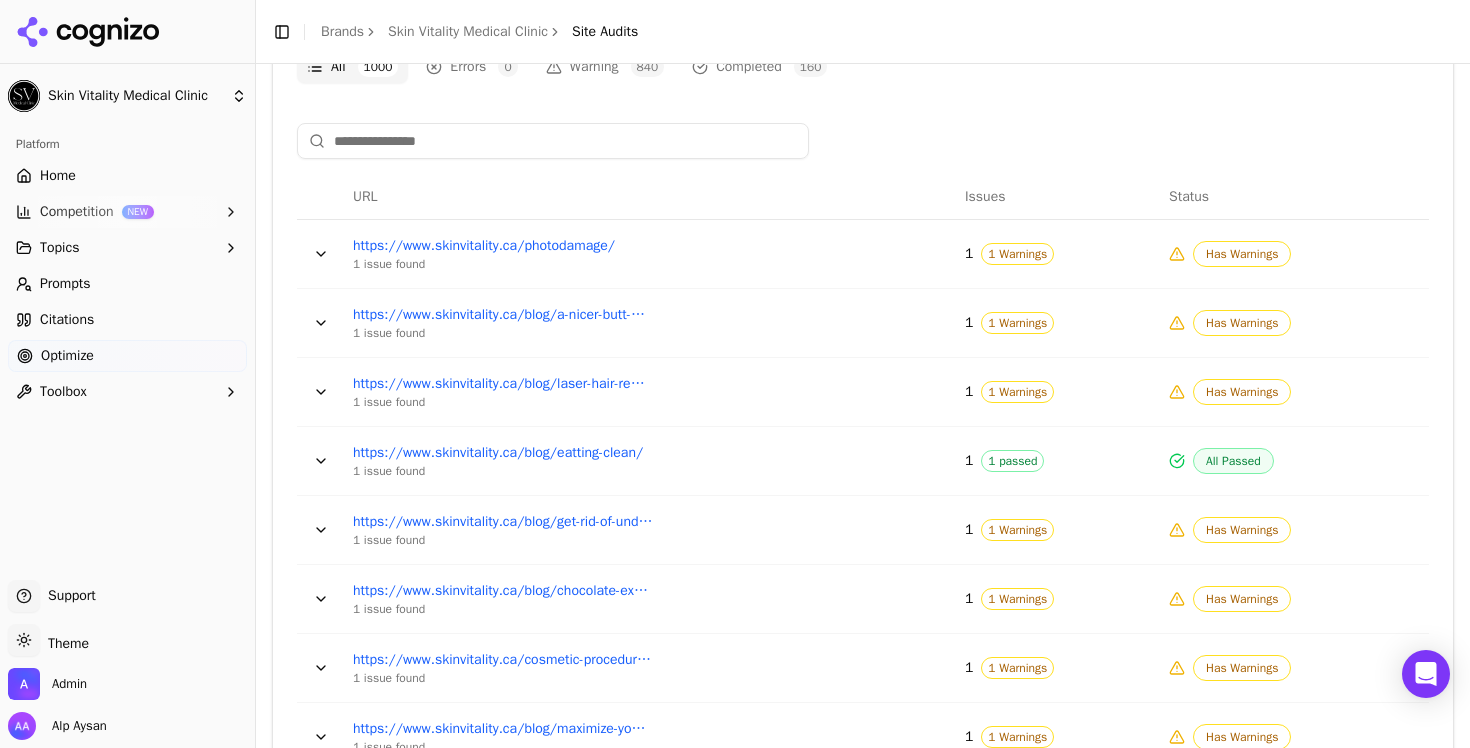 click at bounding box center (321, 254) 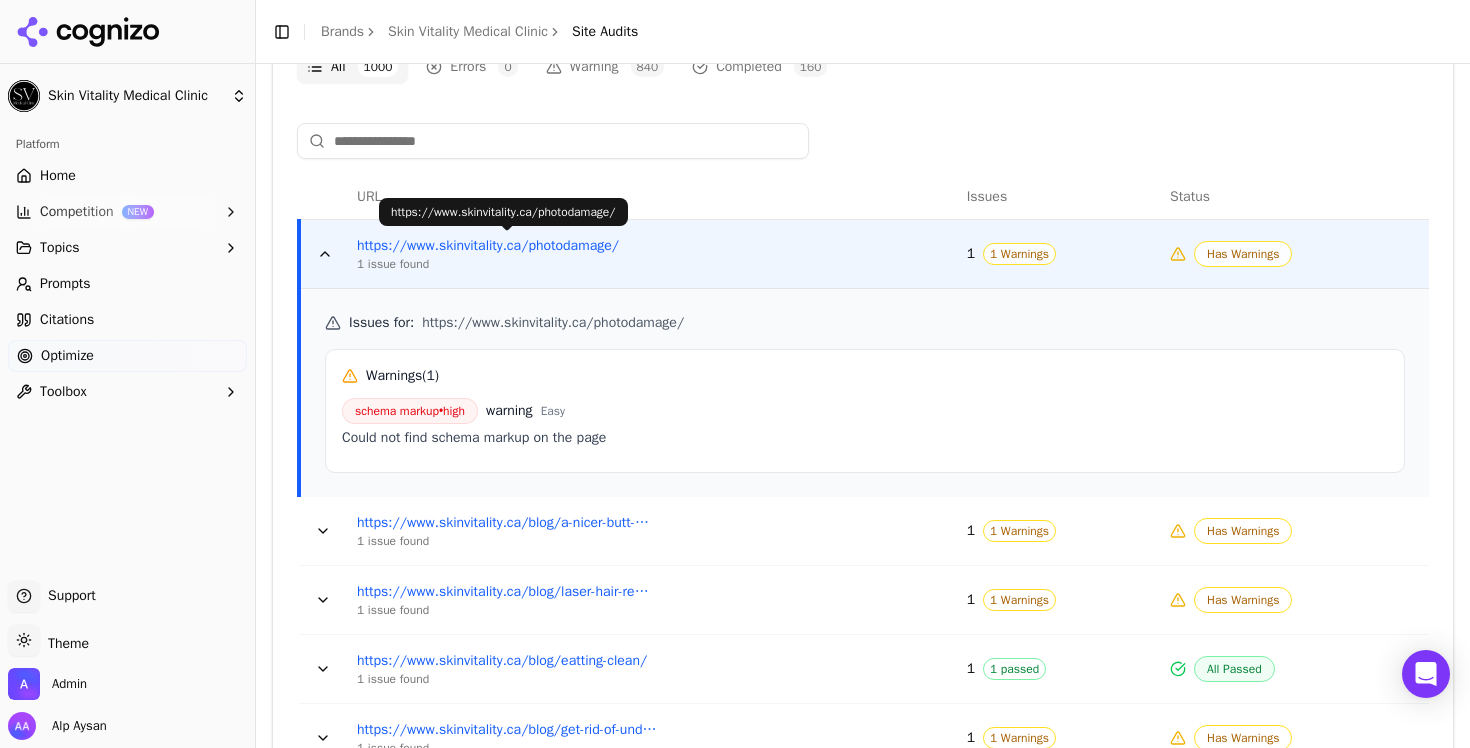 click on "https://www.skinvitality.ca/photodamage/" at bounding box center [507, 246] 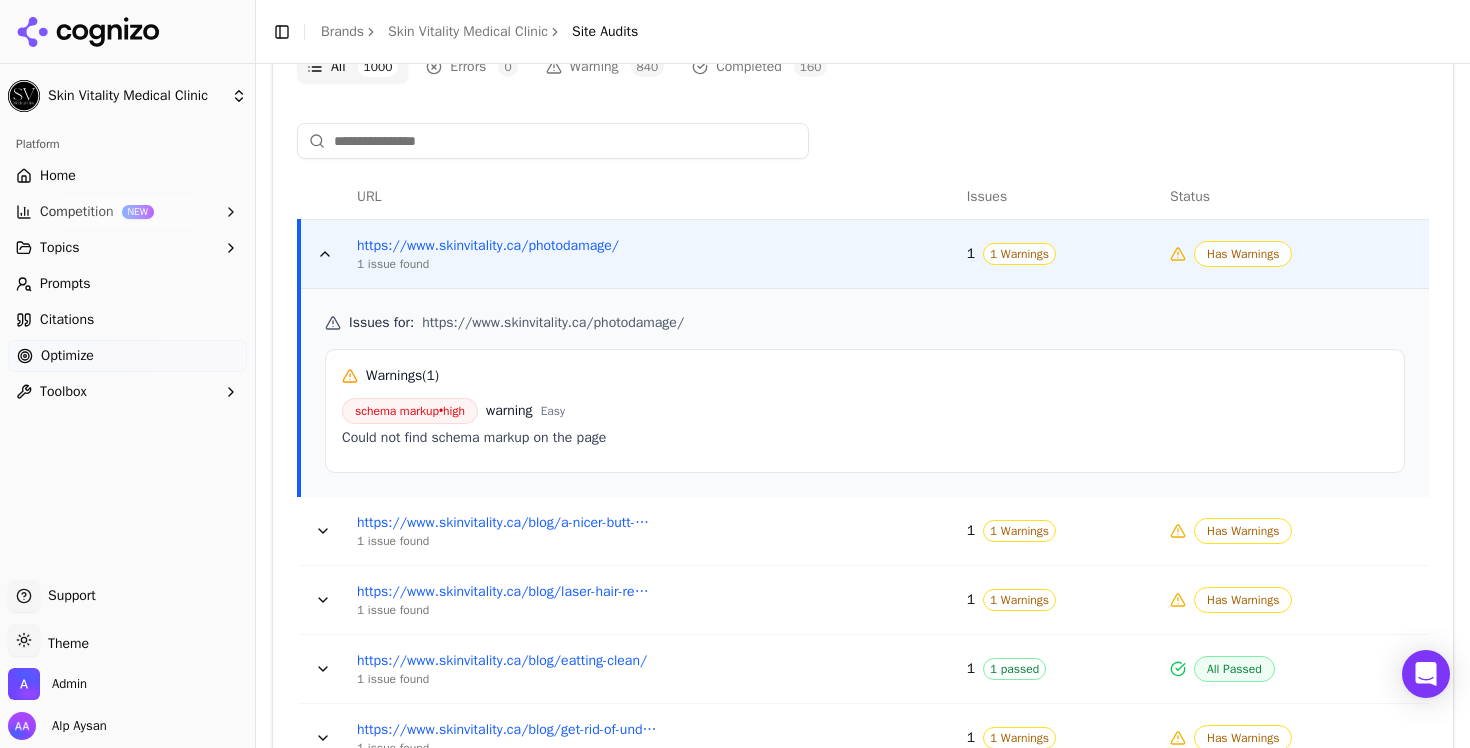 click on "Citations" at bounding box center (127, 320) 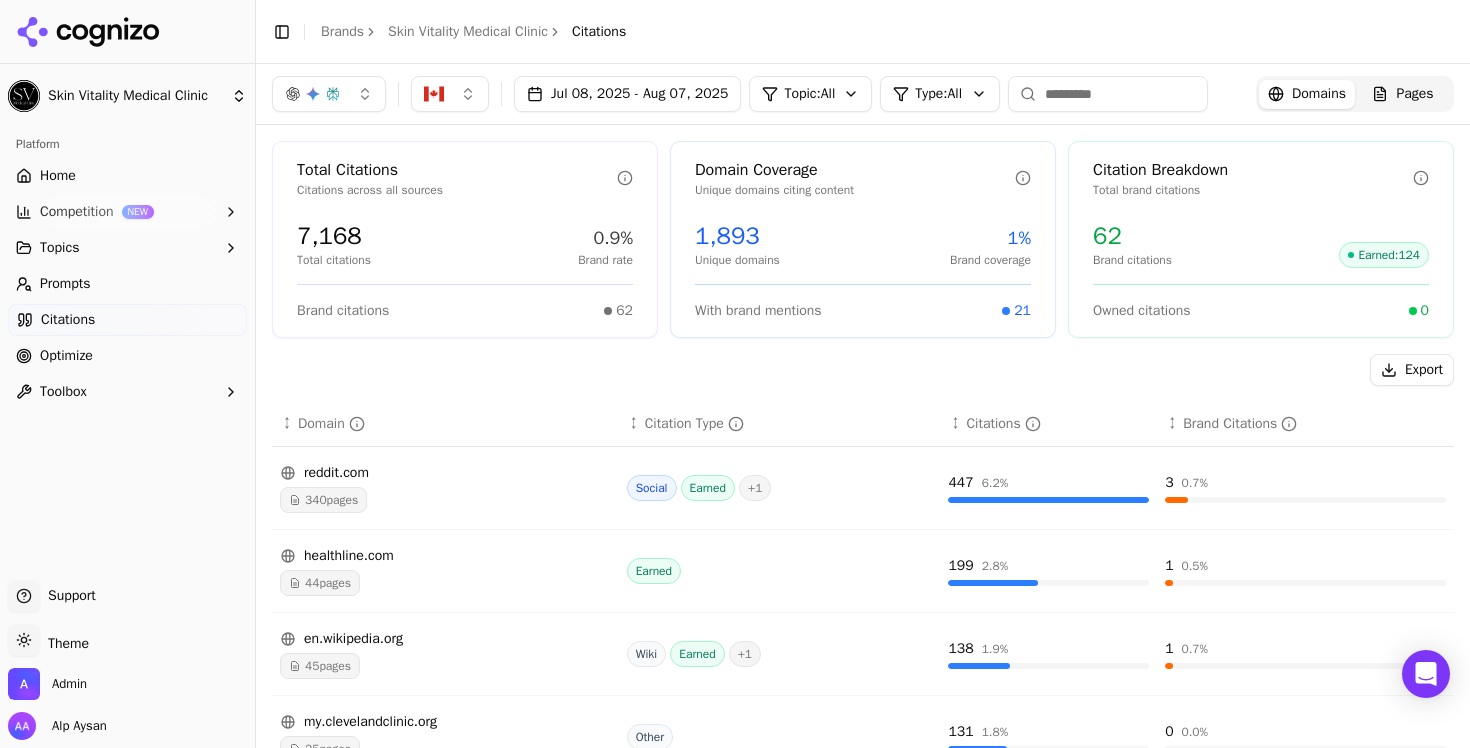click on "Citations" at bounding box center [68, 320] 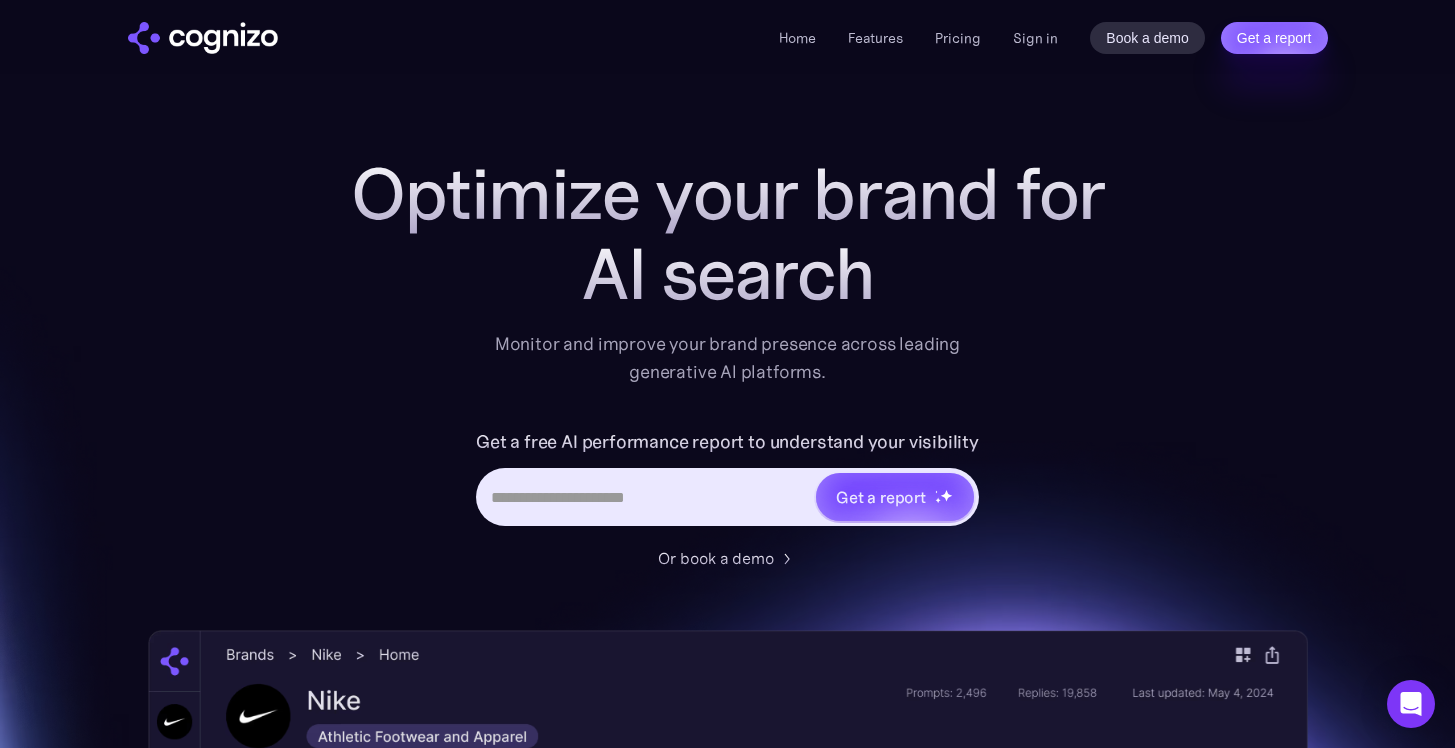 scroll, scrollTop: 6395, scrollLeft: 0, axis: vertical 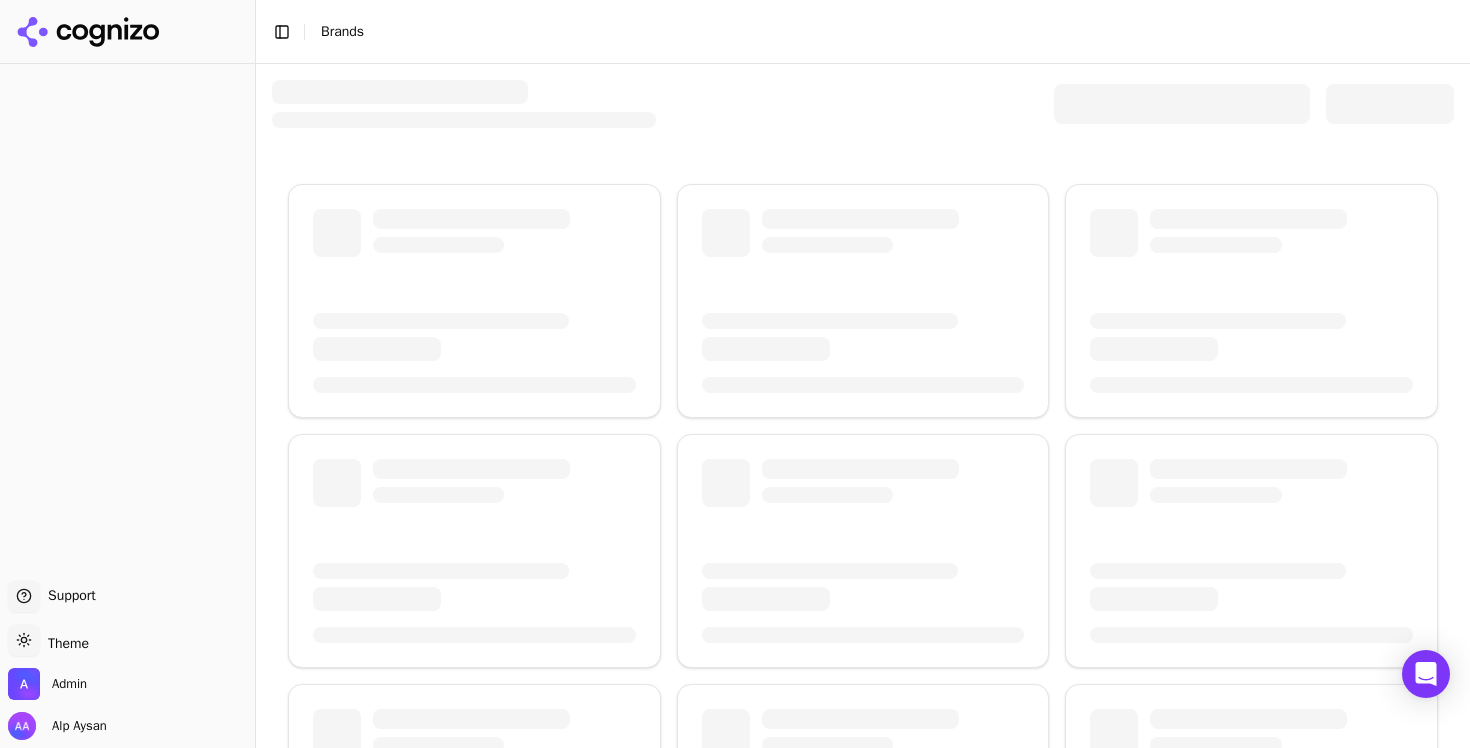 click at bounding box center (1182, 104) 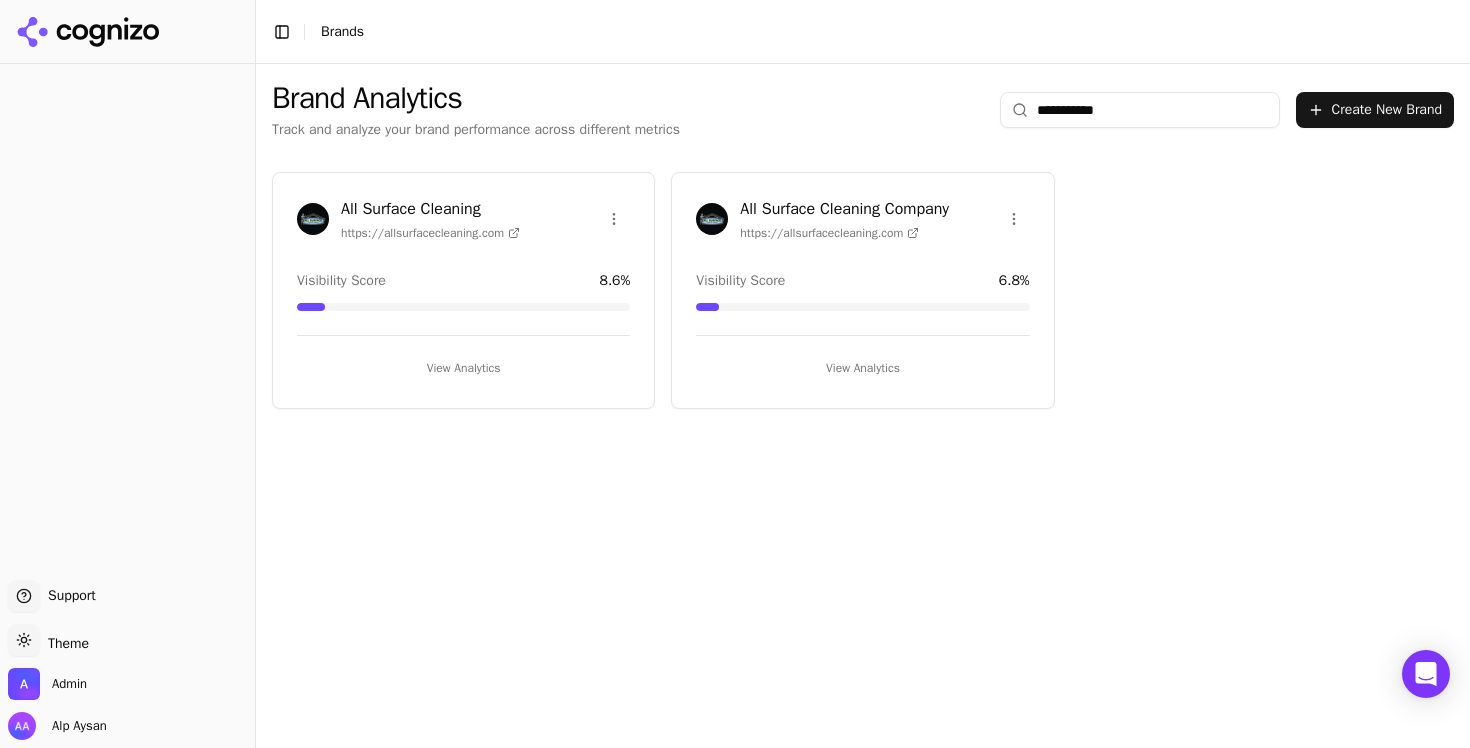 type on "**********" 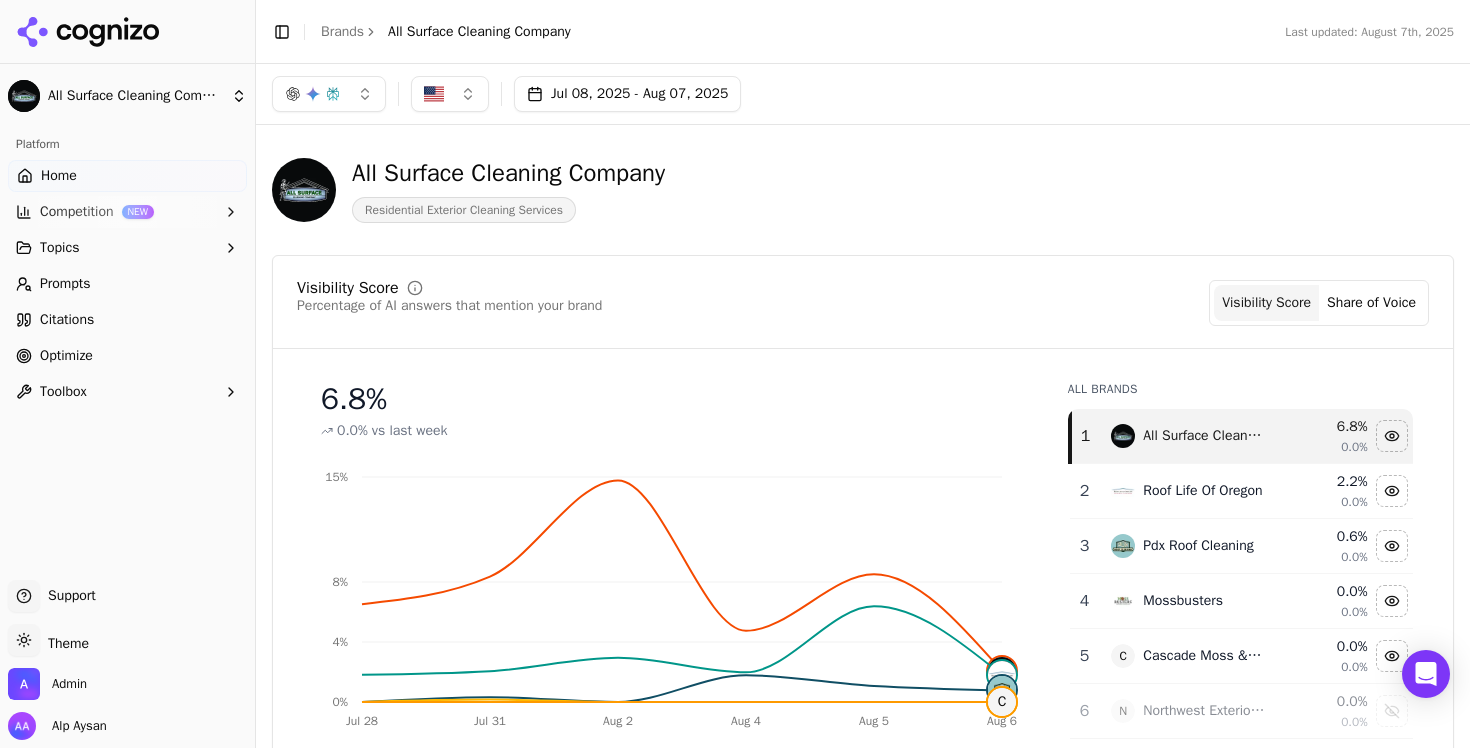 click on "Prompts" at bounding box center (127, 284) 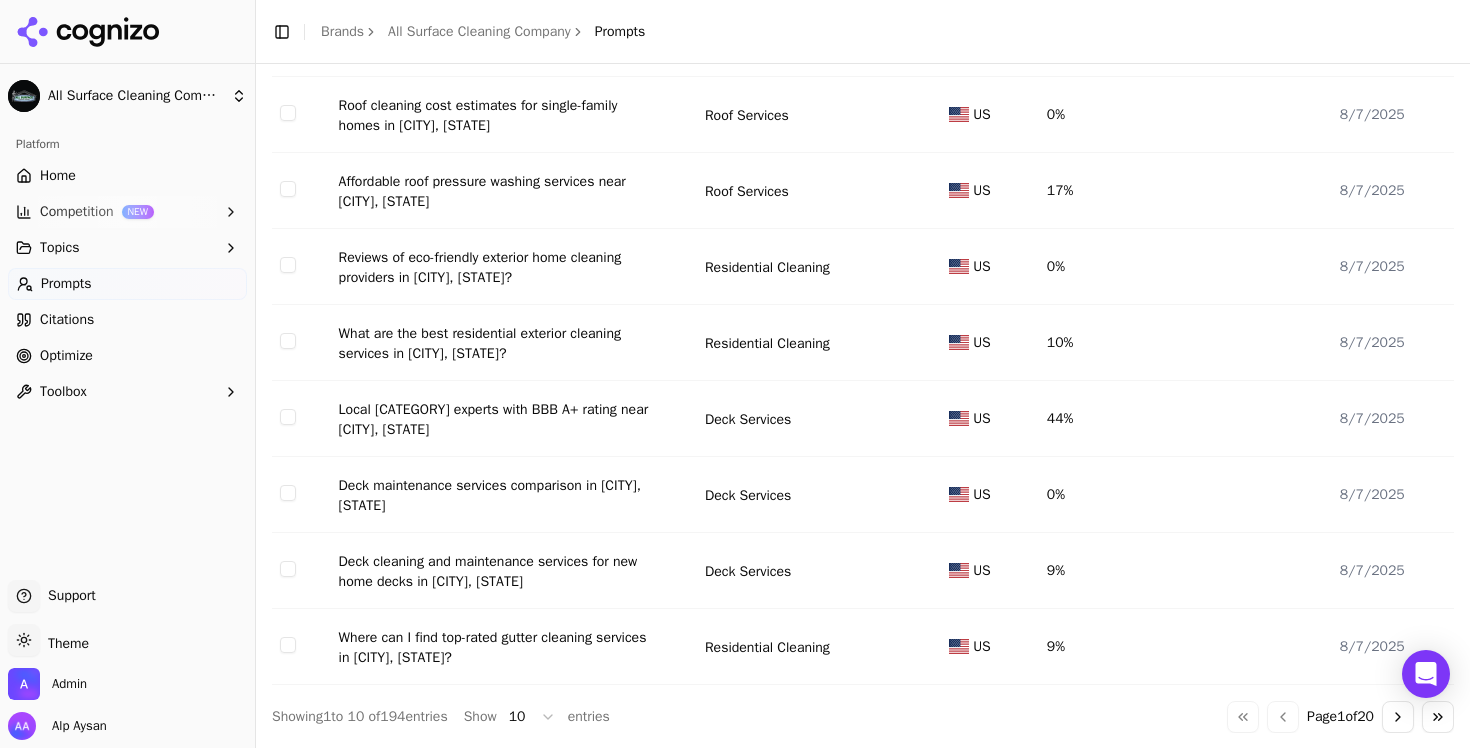 scroll, scrollTop: 0, scrollLeft: 0, axis: both 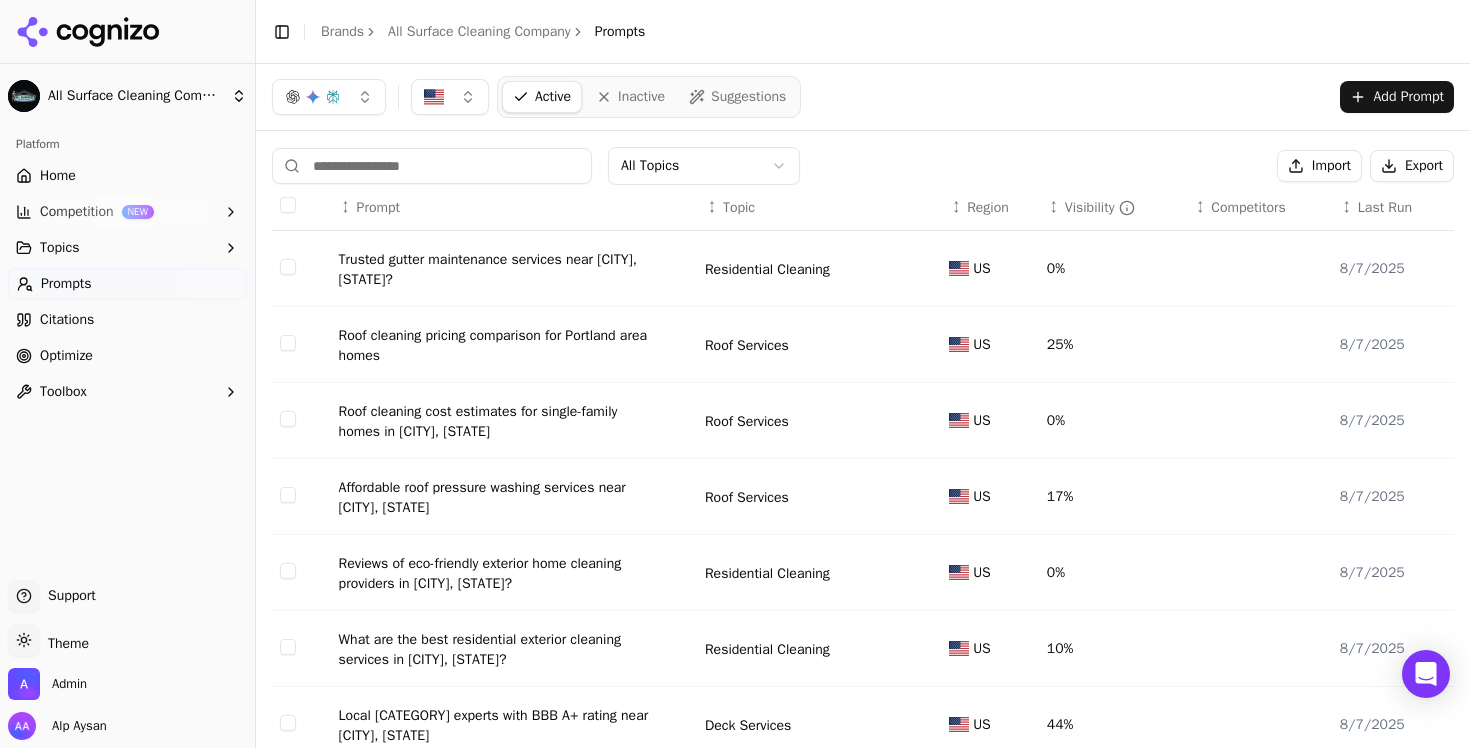 click on "All Surface Cleaning Company" at bounding box center (479, 32) 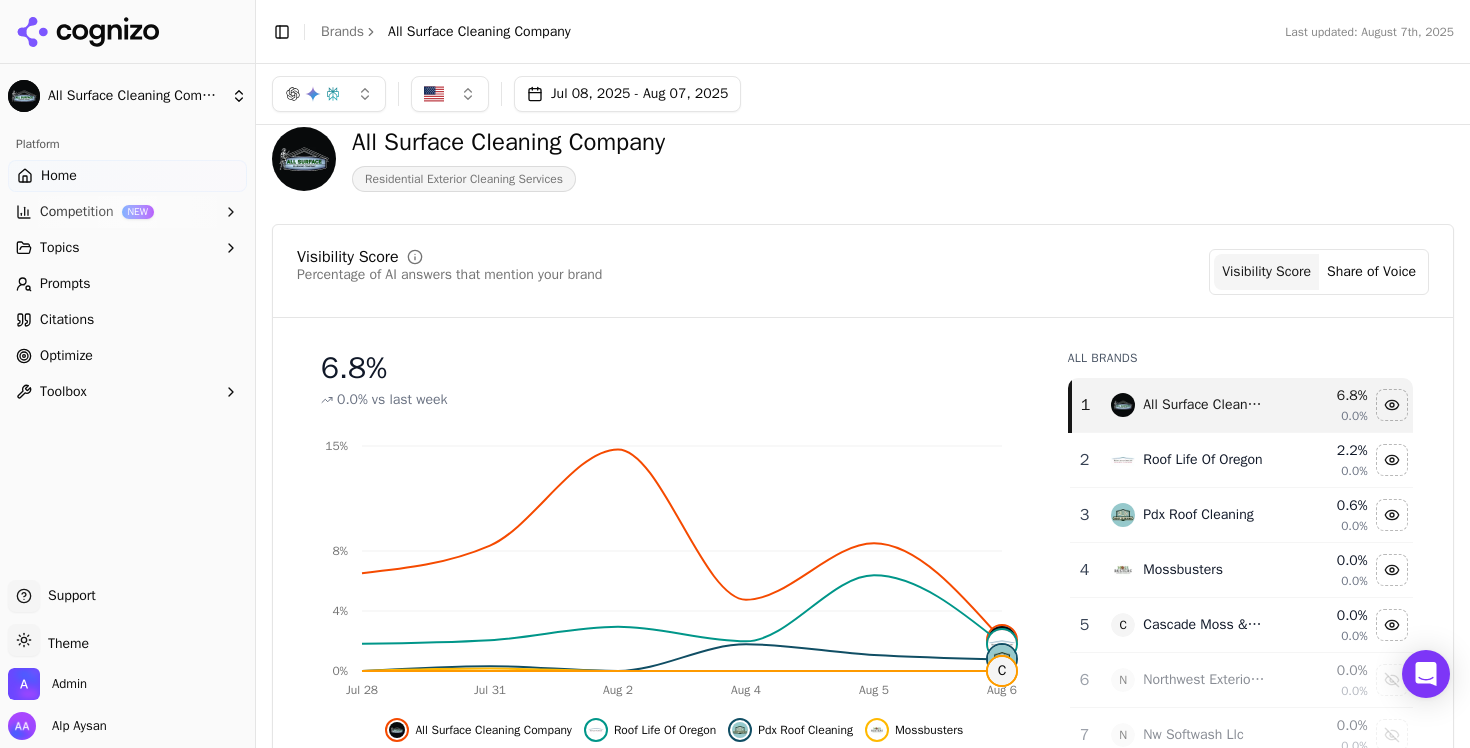 scroll, scrollTop: 0, scrollLeft: 0, axis: both 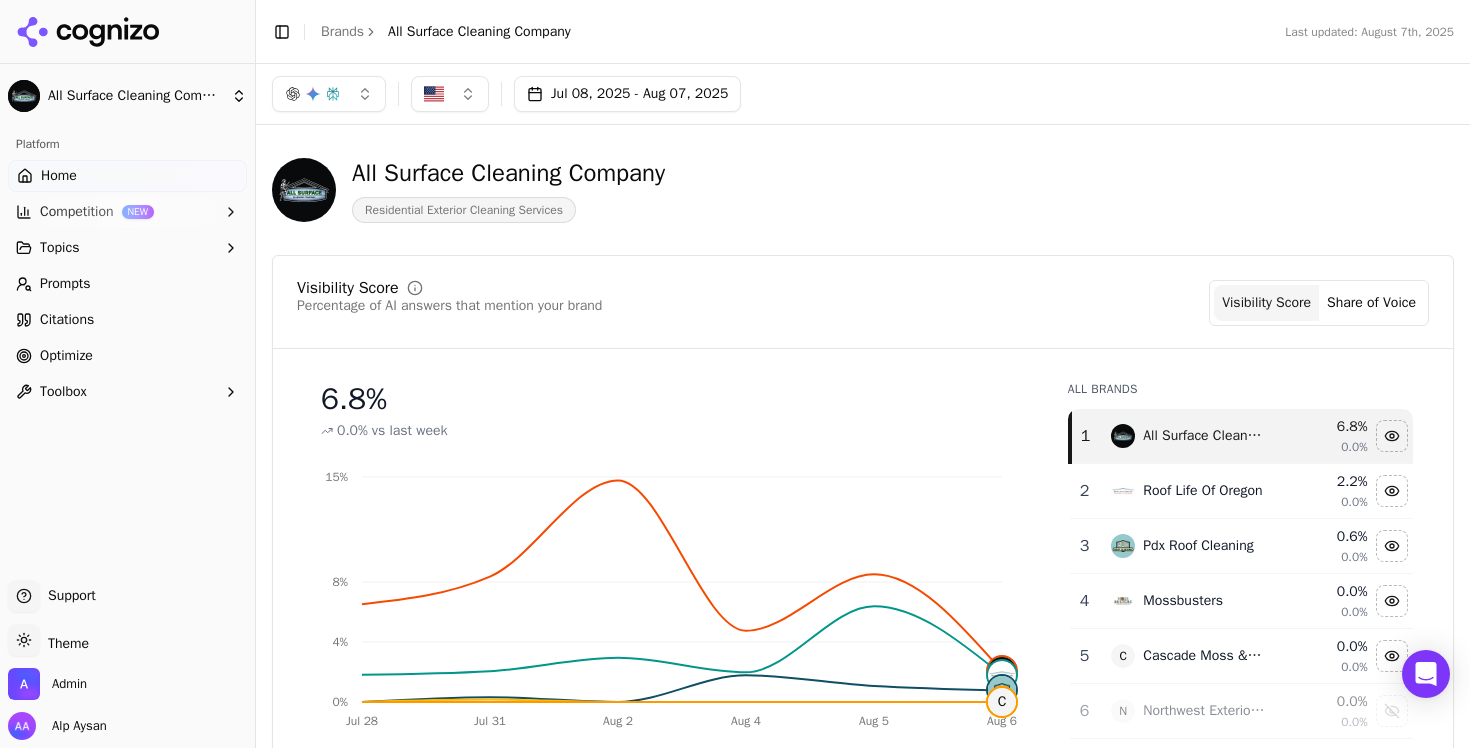 click on "All Surface Cleaning Company" at bounding box center (508, 173) 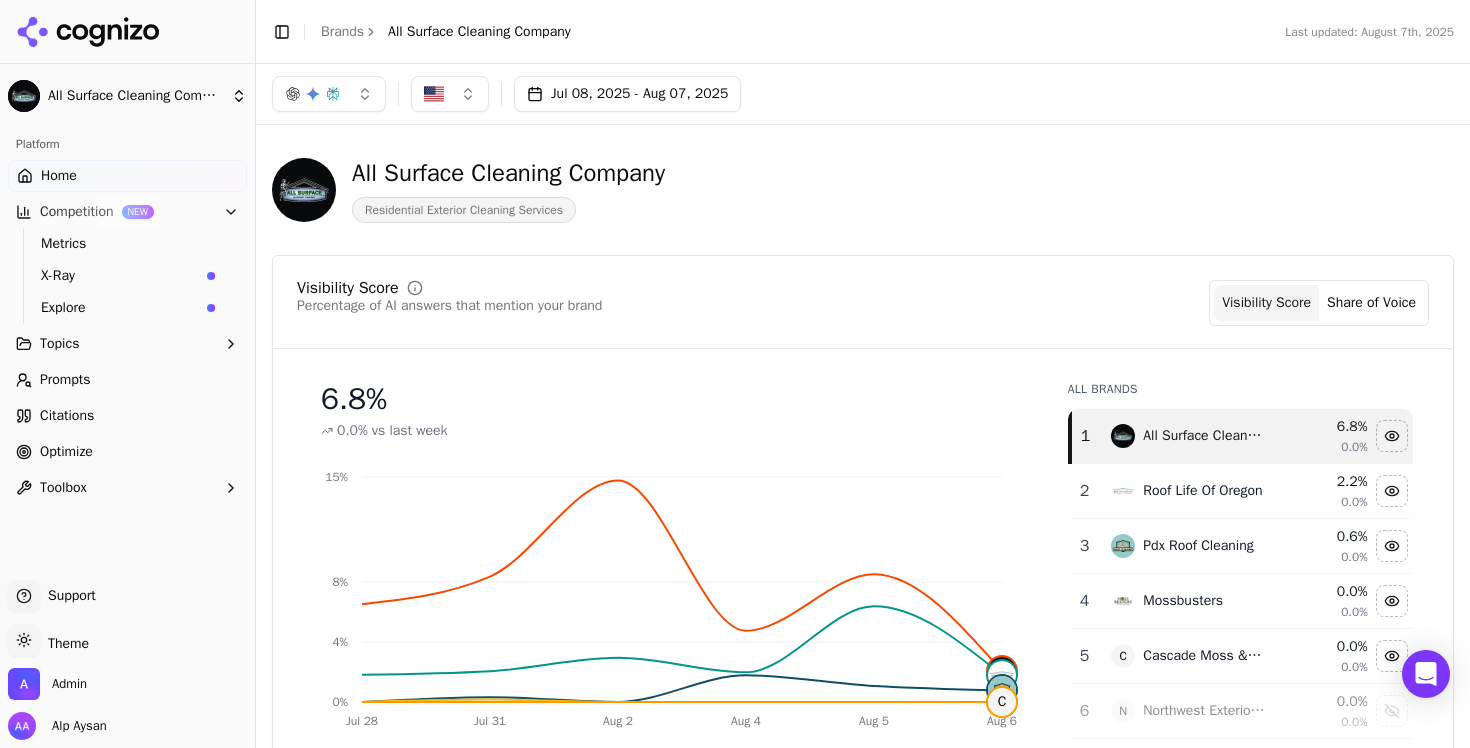 click on "Explore" at bounding box center (120, 308) 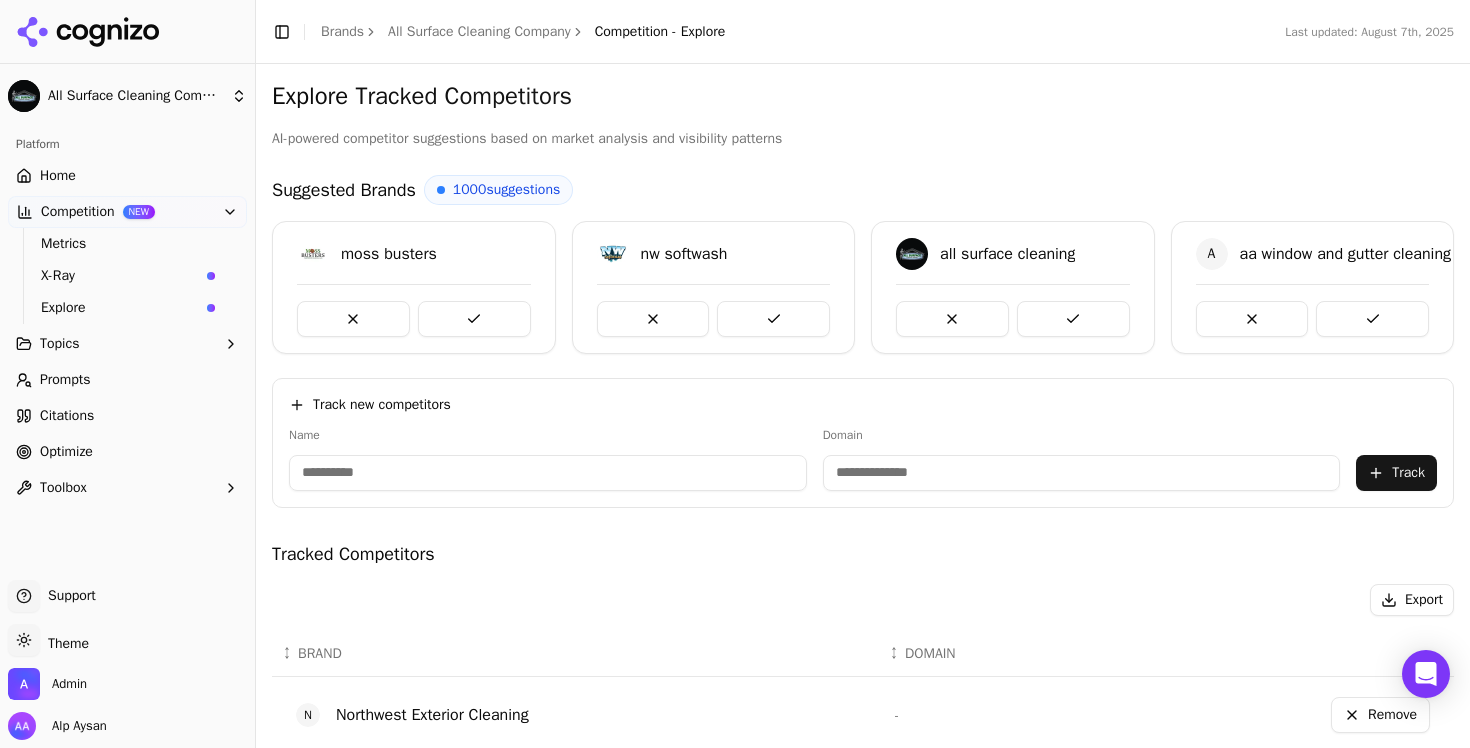 drag, startPoint x: 144, startPoint y: 45, endPoint x: 183, endPoint y: 5, distance: 55.86591 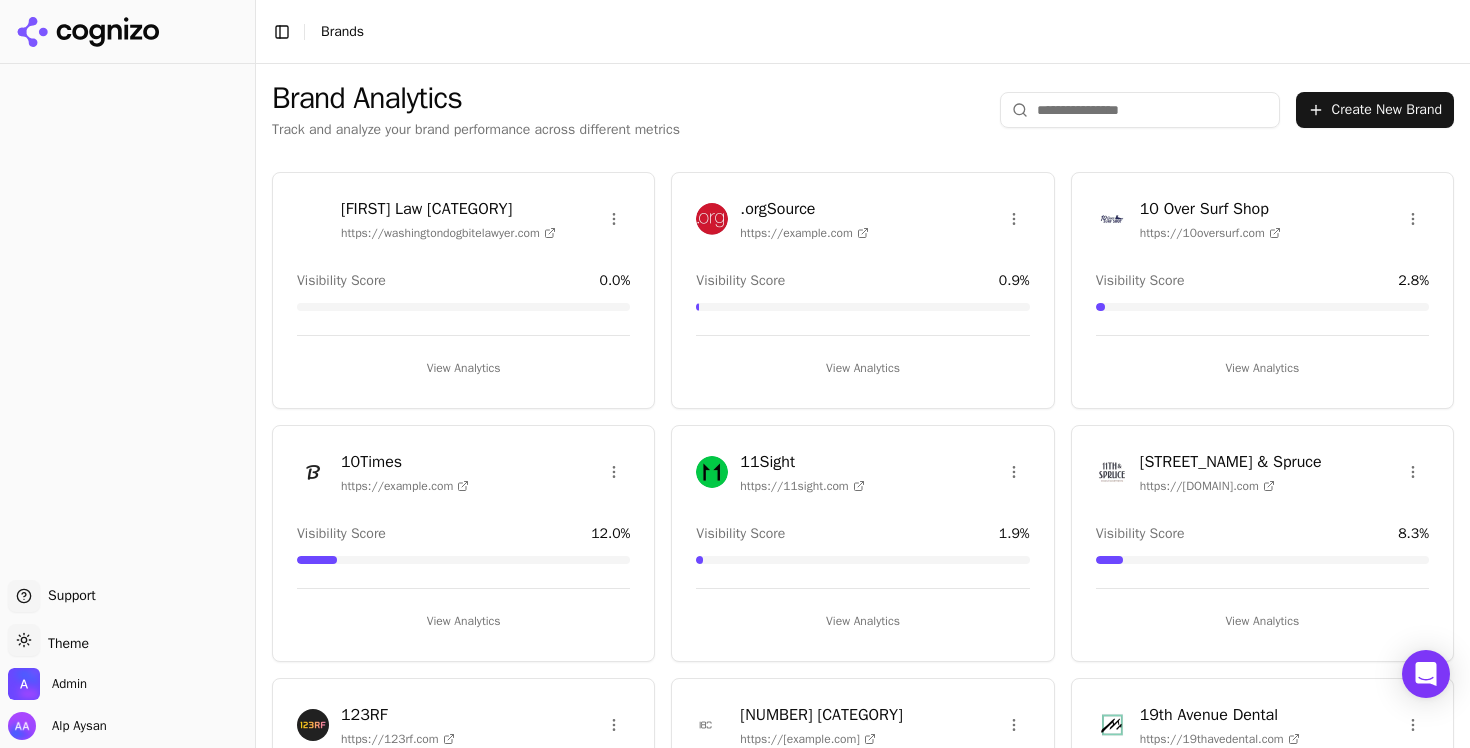 scroll, scrollTop: 91, scrollLeft: 0, axis: vertical 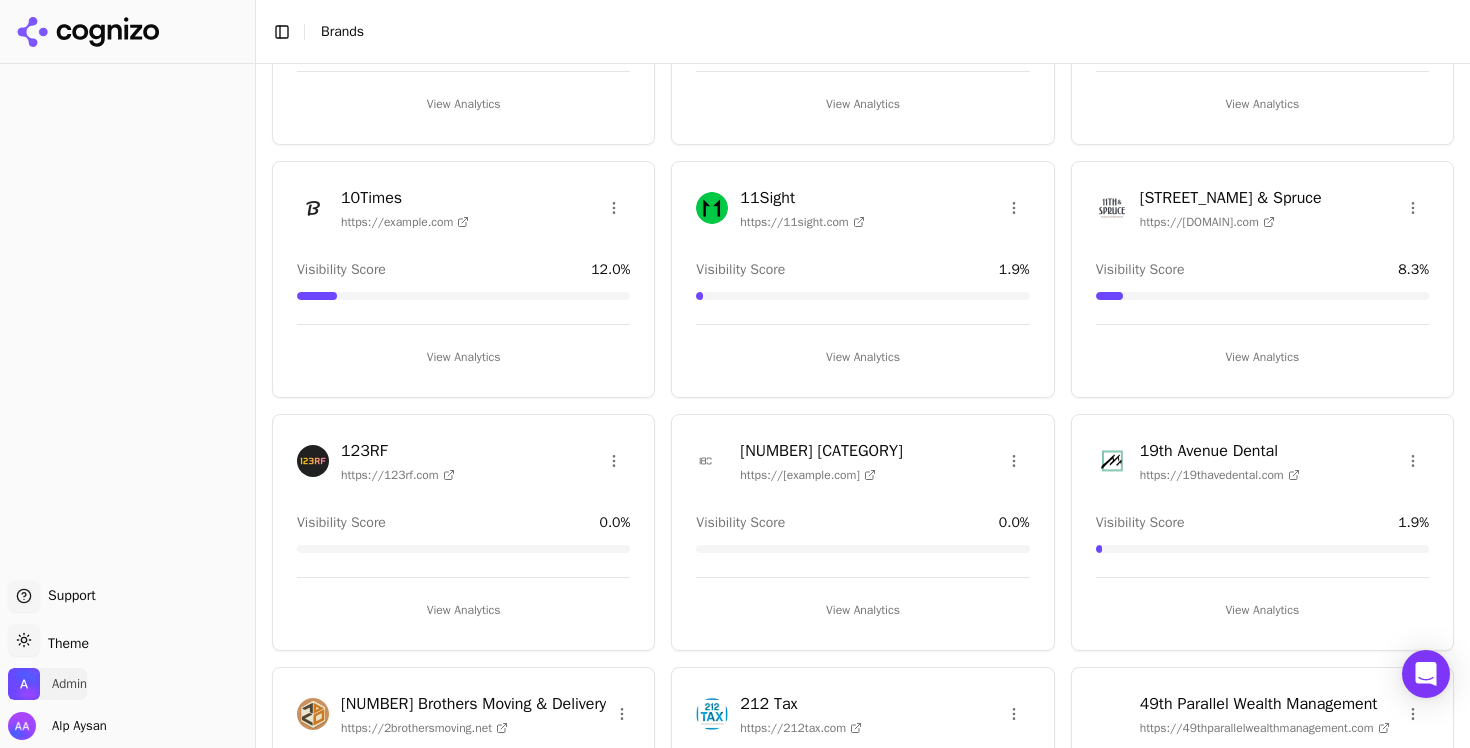 click on "Admin" at bounding box center [69, 684] 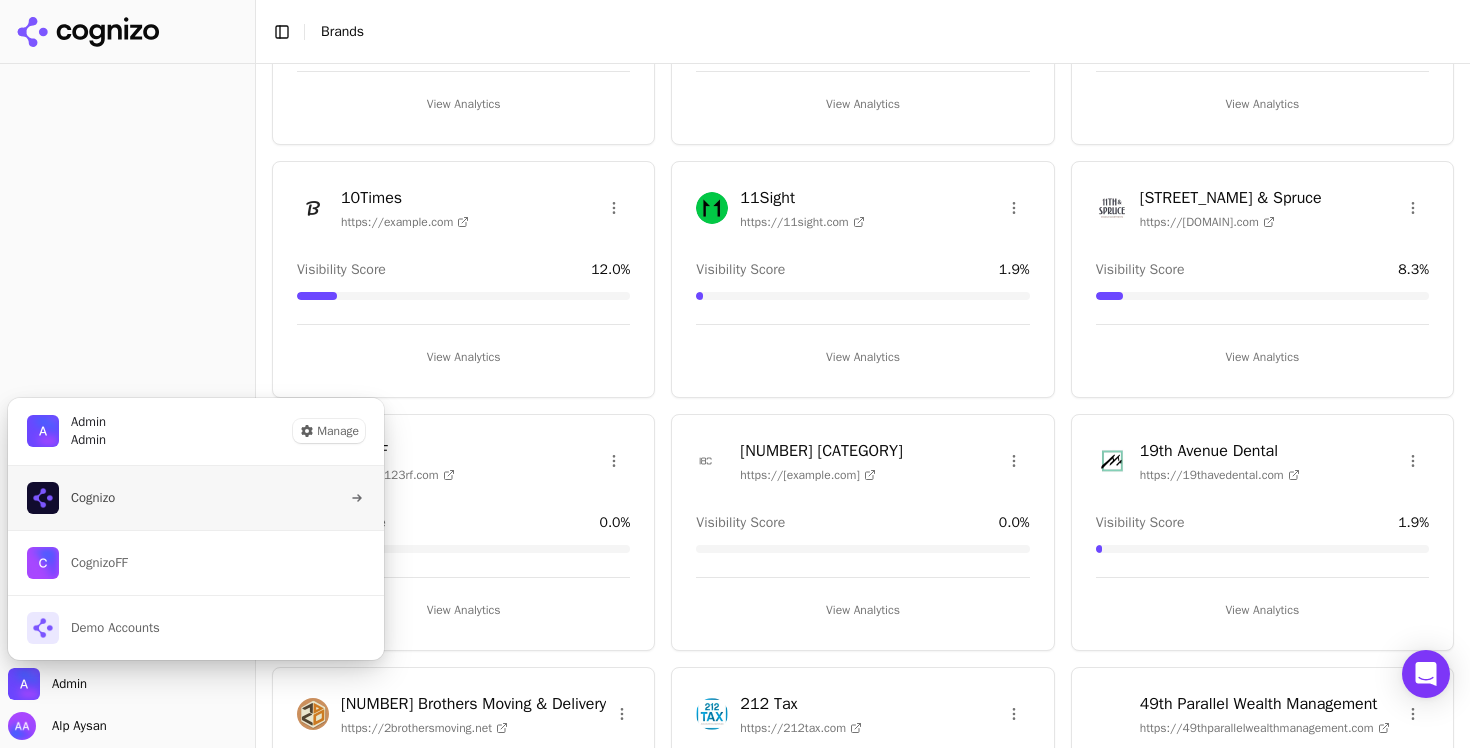 click on "Cognizo" at bounding box center [196, 498] 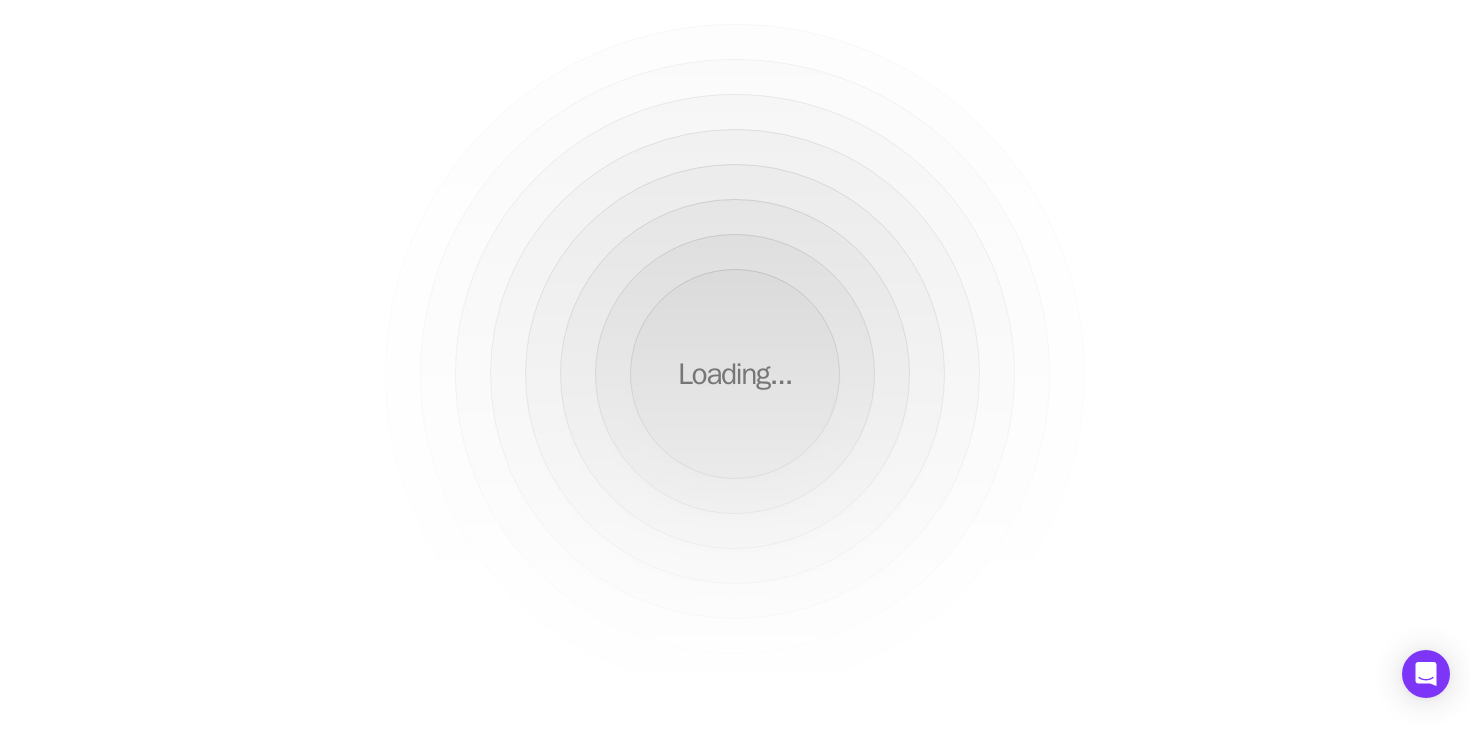 scroll, scrollTop: 0, scrollLeft: 0, axis: both 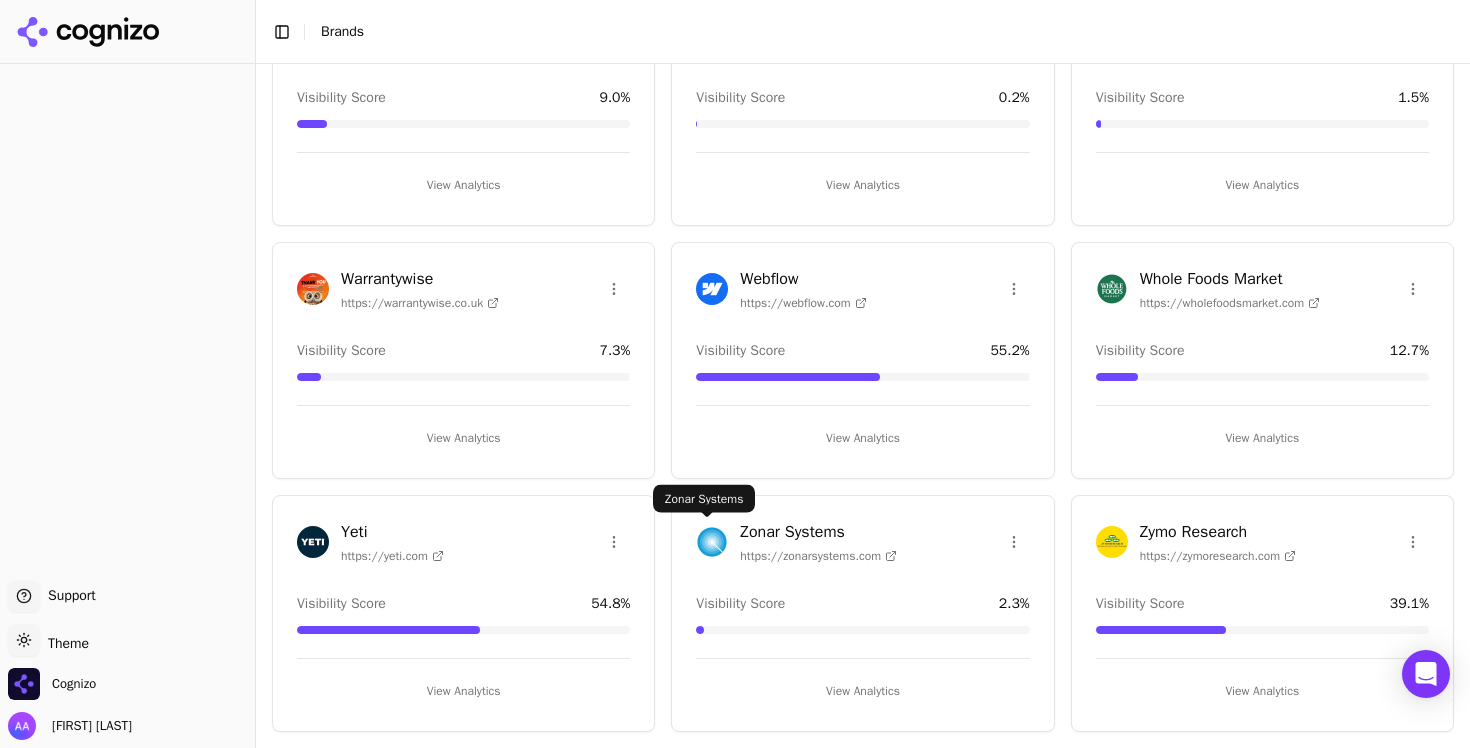 click at bounding box center [712, 542] 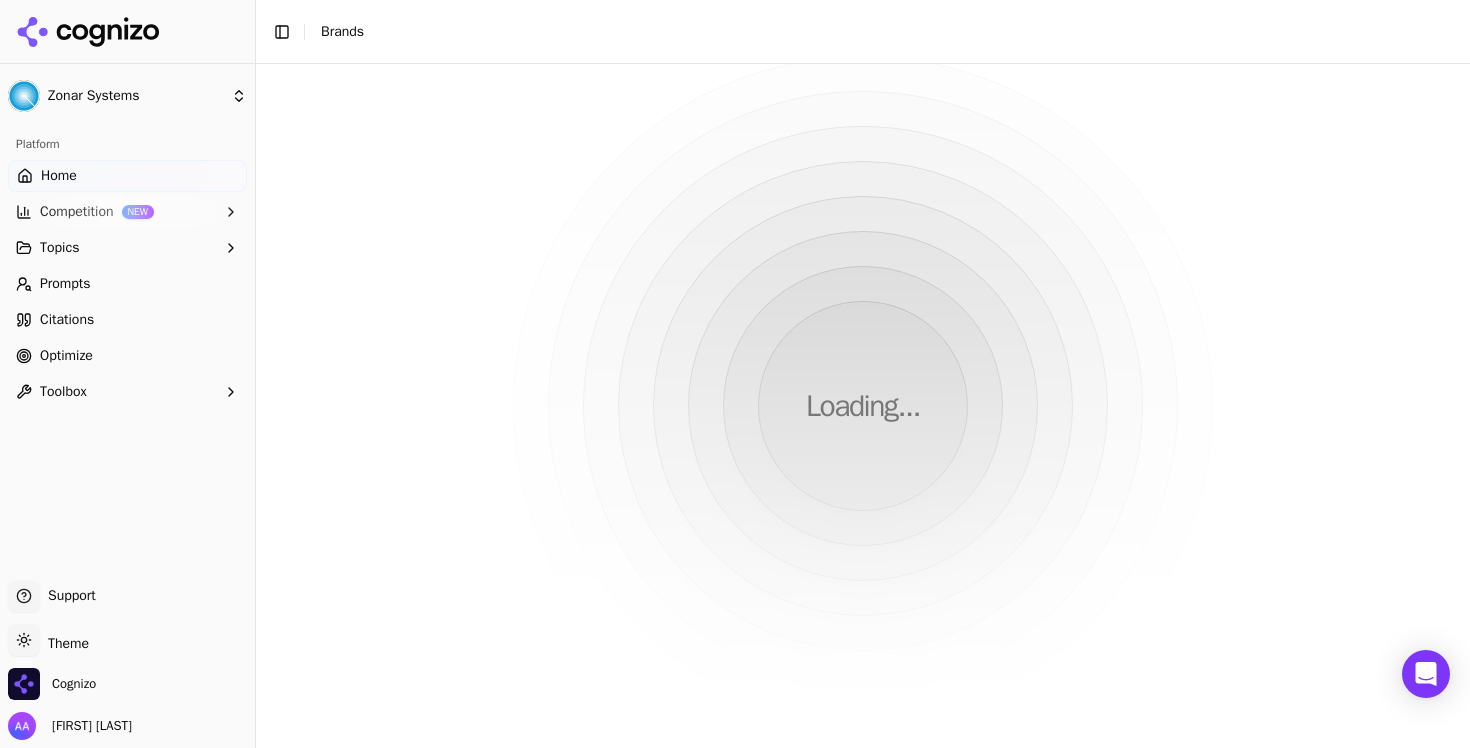 scroll, scrollTop: 0, scrollLeft: 0, axis: both 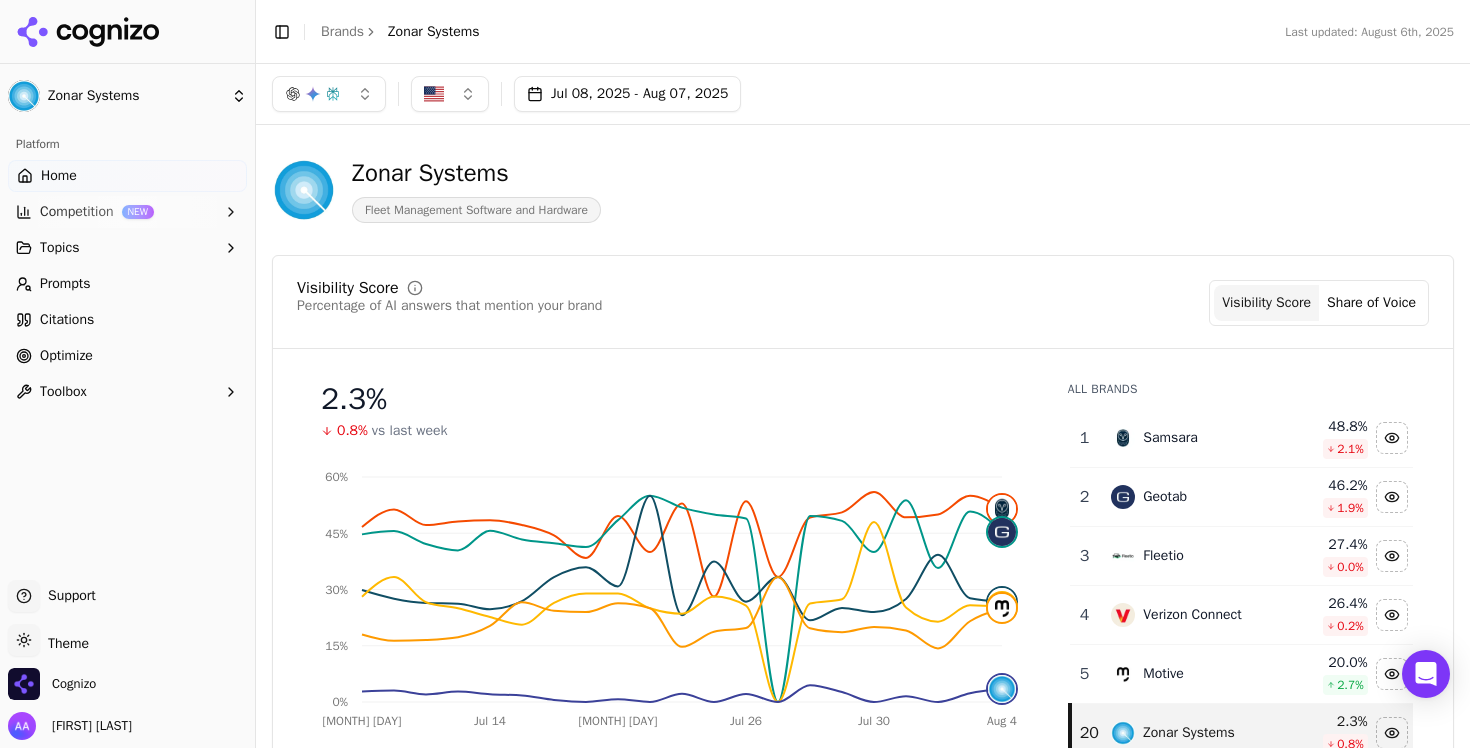 click on "Zonar Systems Fleet Management Software and Hardware" at bounding box center [720, 190] 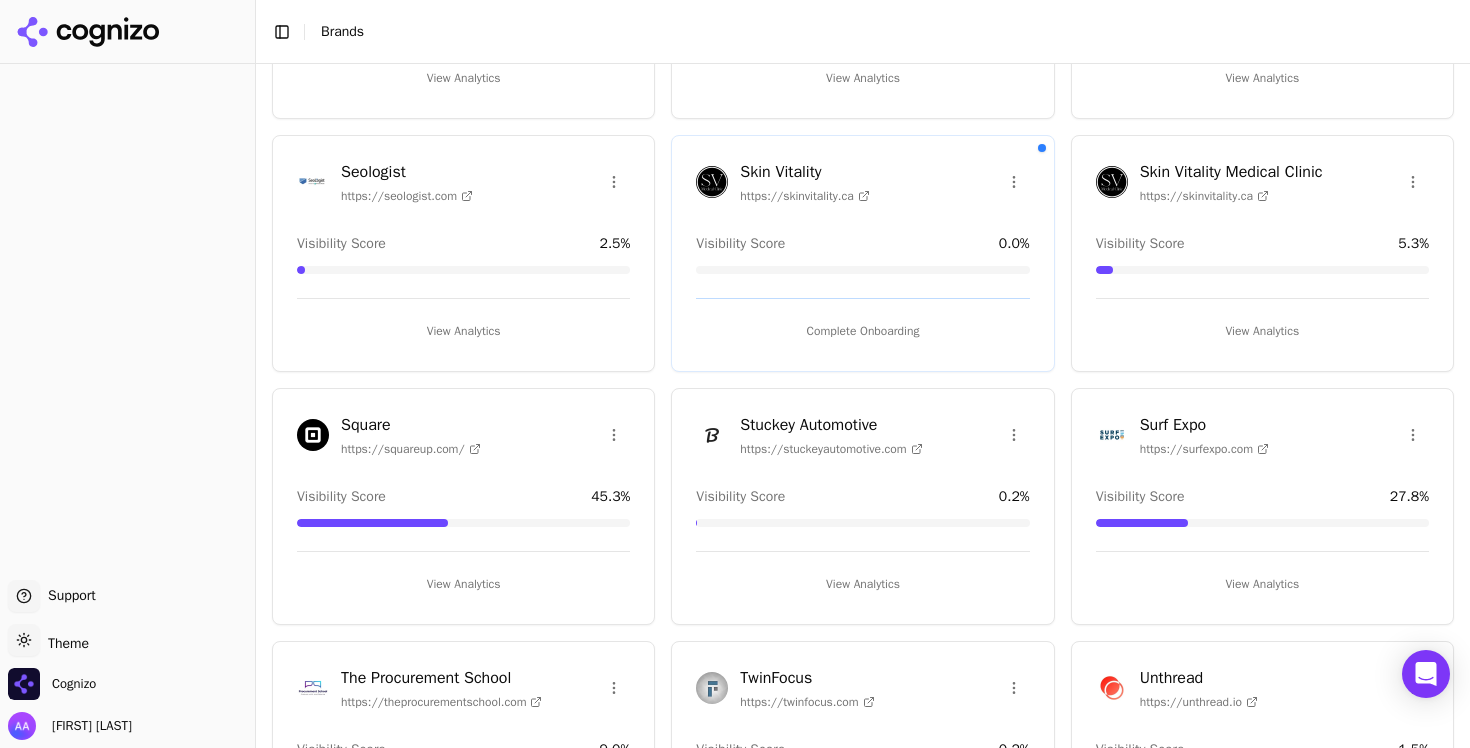 scroll, scrollTop: 3978, scrollLeft: 0, axis: vertical 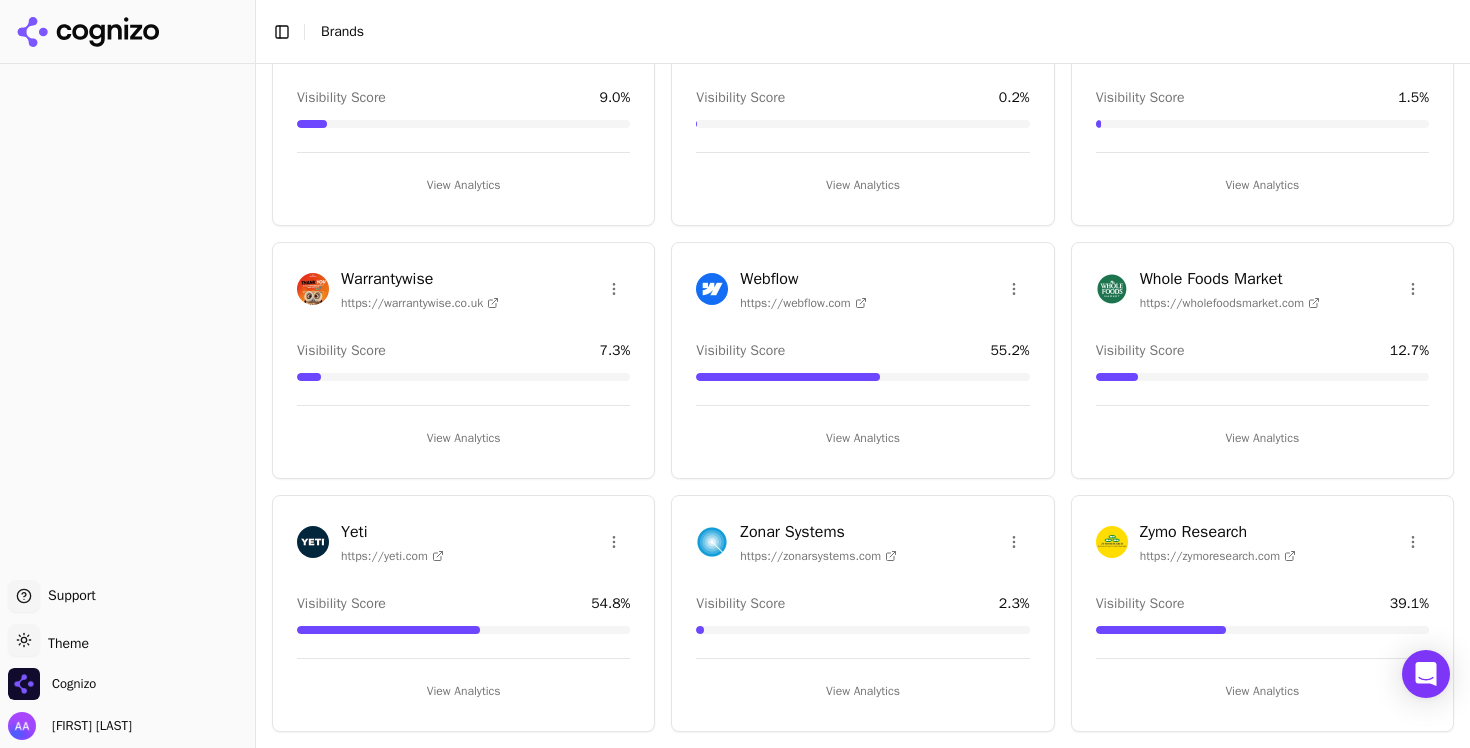 click at bounding box center (313, 289) 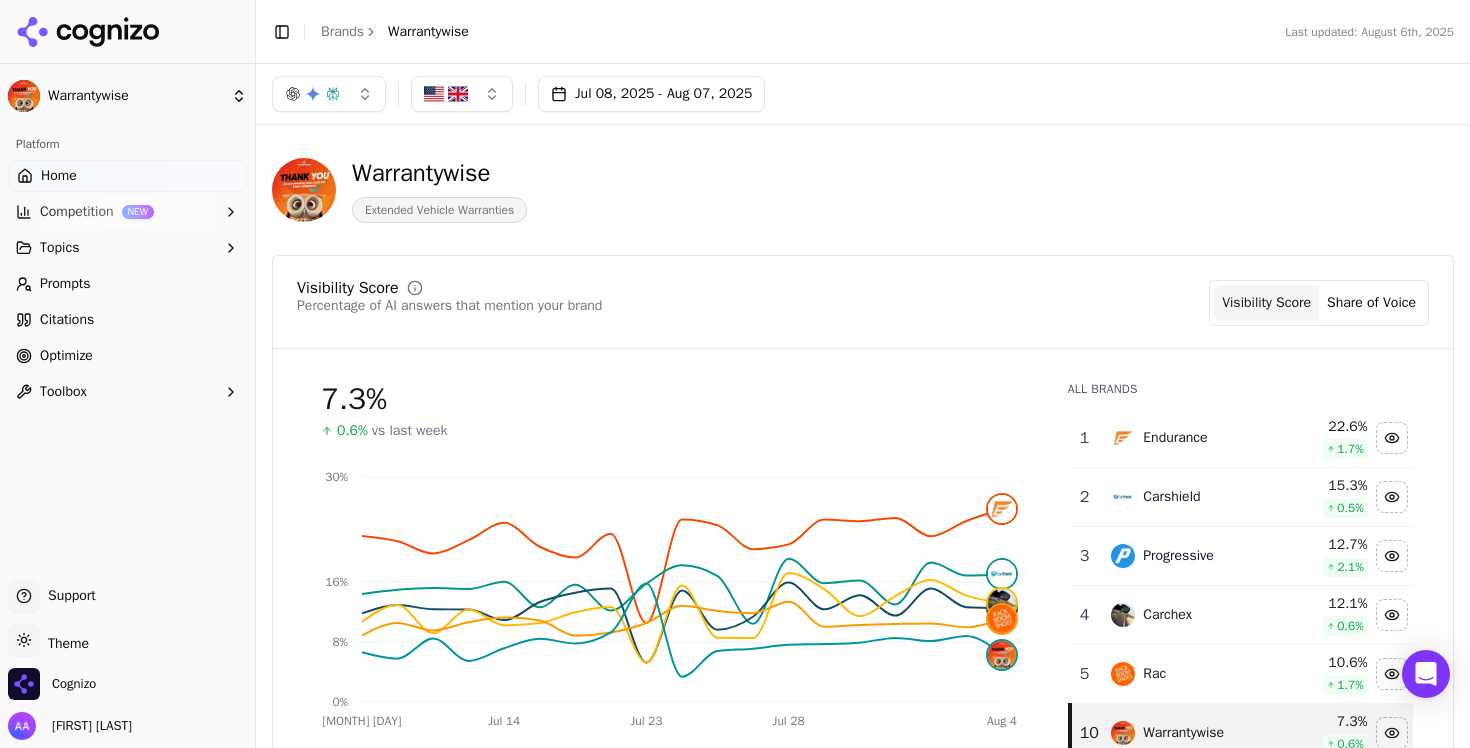 click on "Prompts" at bounding box center (65, 284) 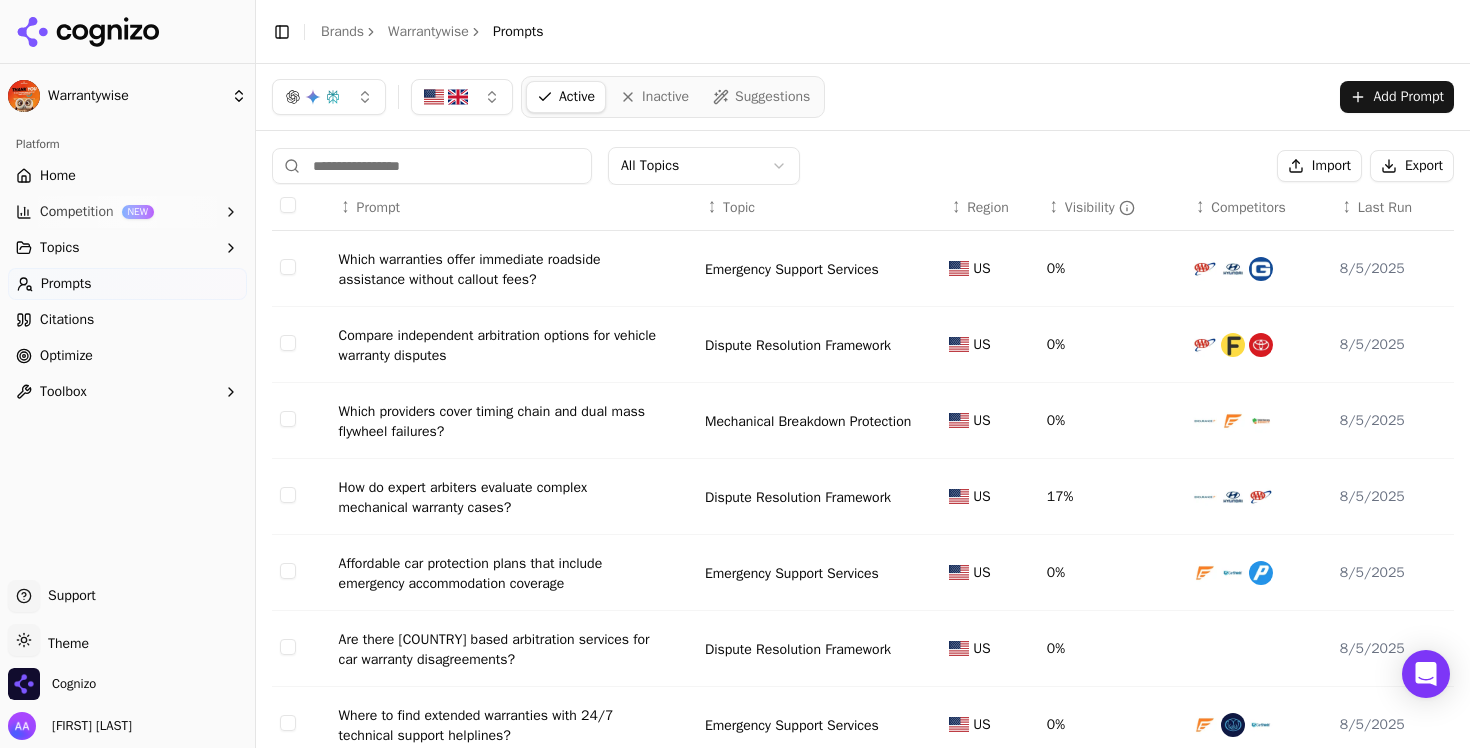 scroll, scrollTop: 306, scrollLeft: 0, axis: vertical 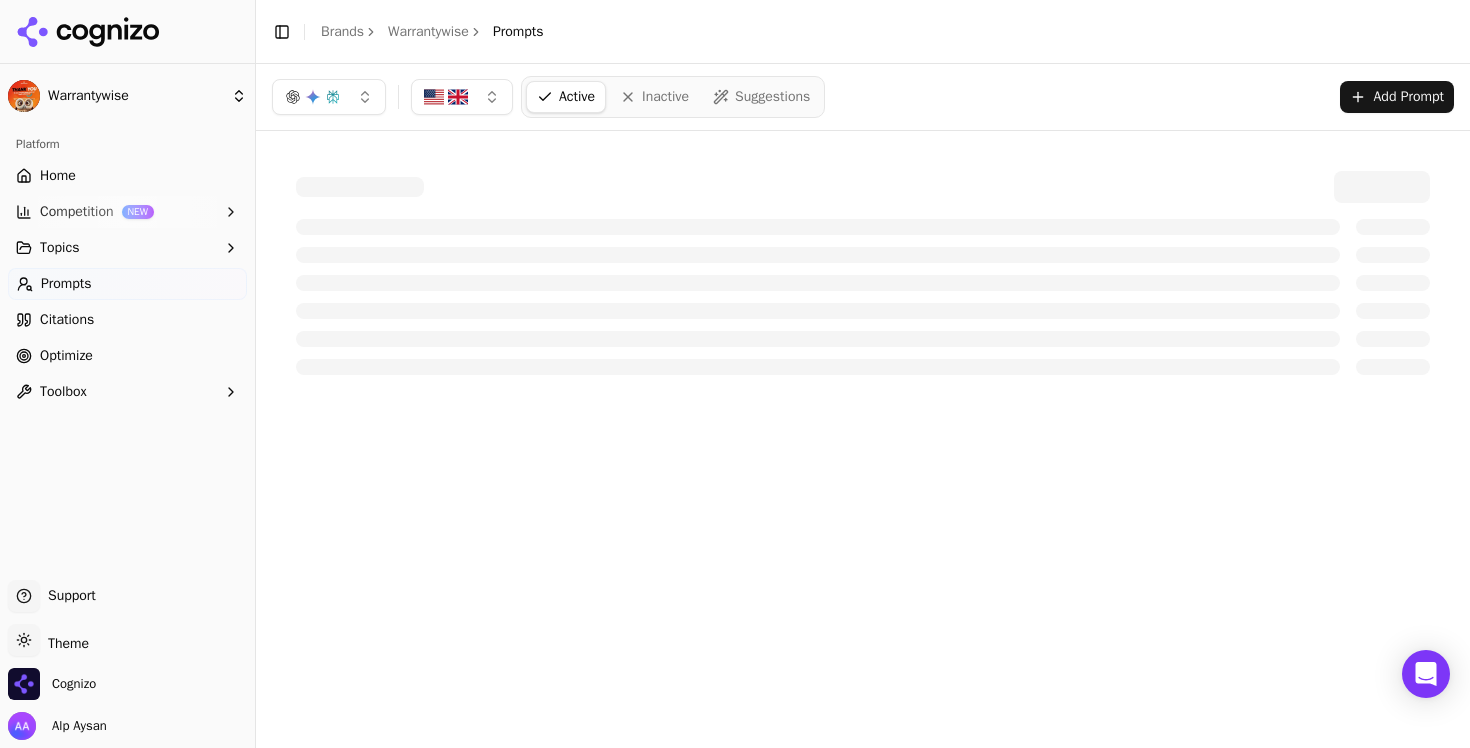click 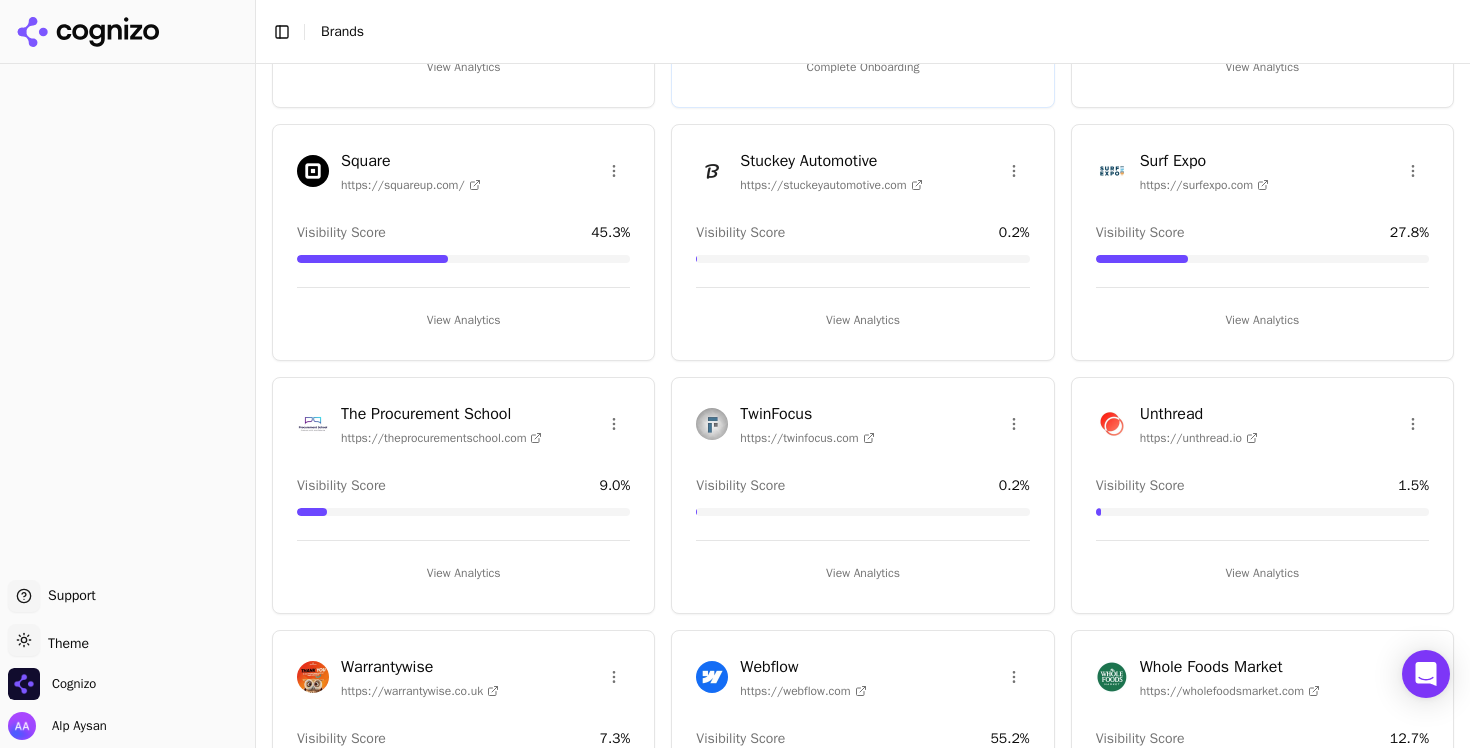 scroll, scrollTop: 3978, scrollLeft: 0, axis: vertical 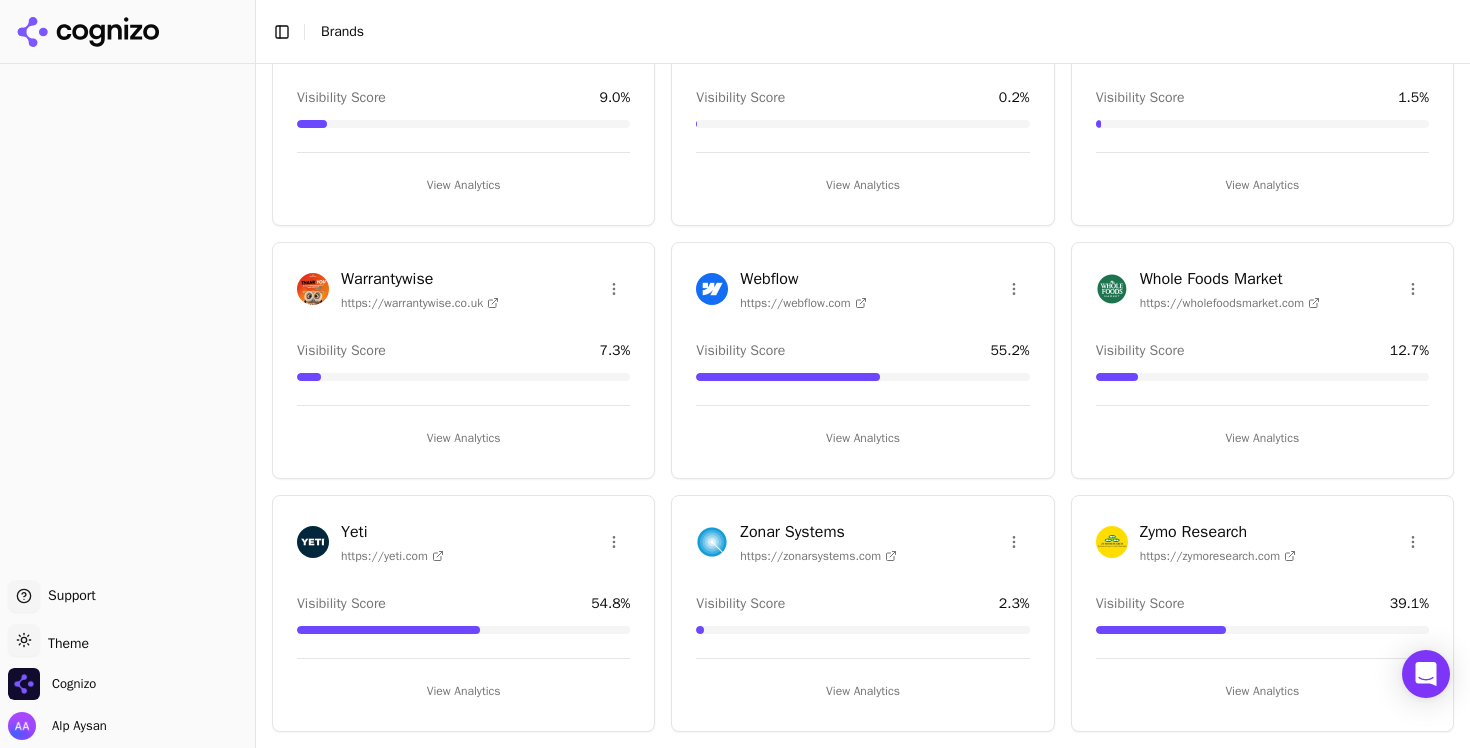 click at bounding box center (313, 289) 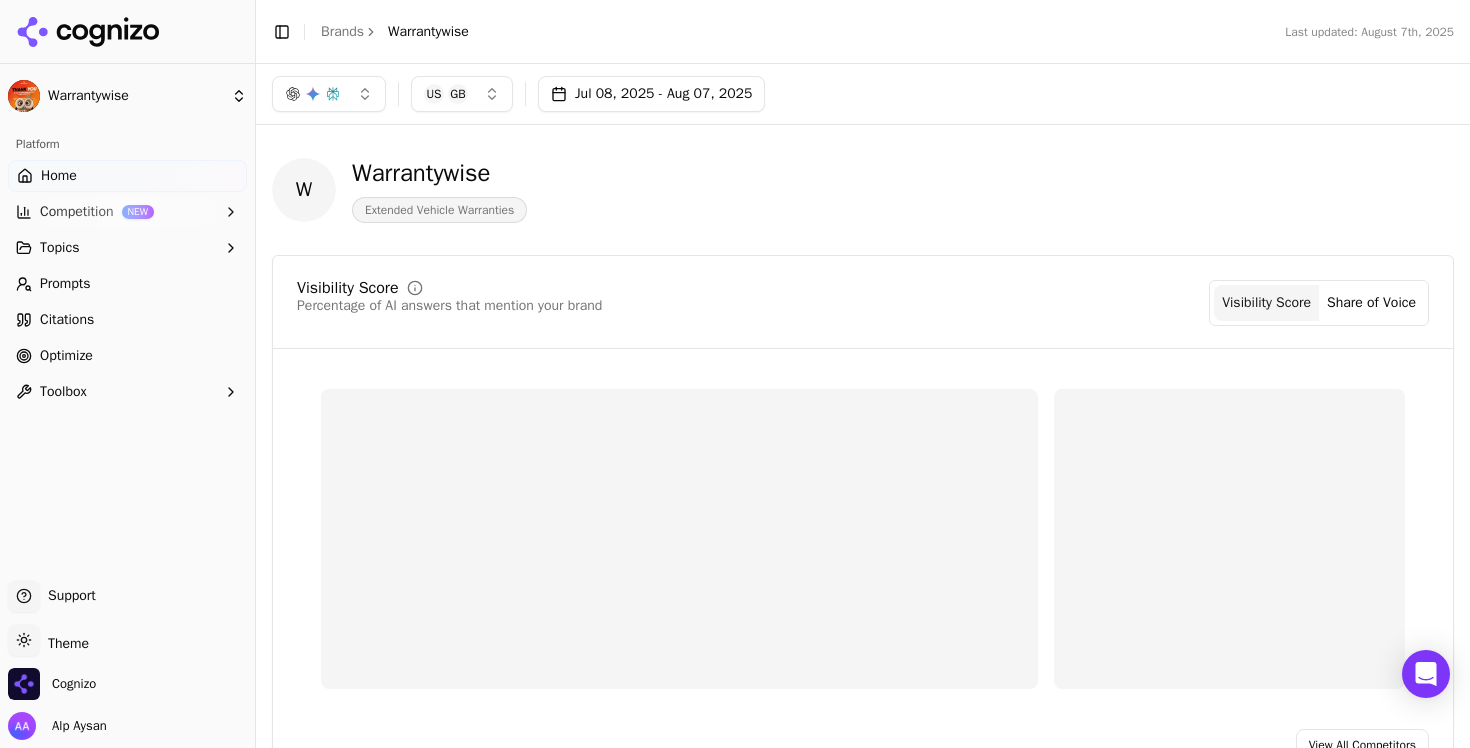 scroll, scrollTop: 0, scrollLeft: 0, axis: both 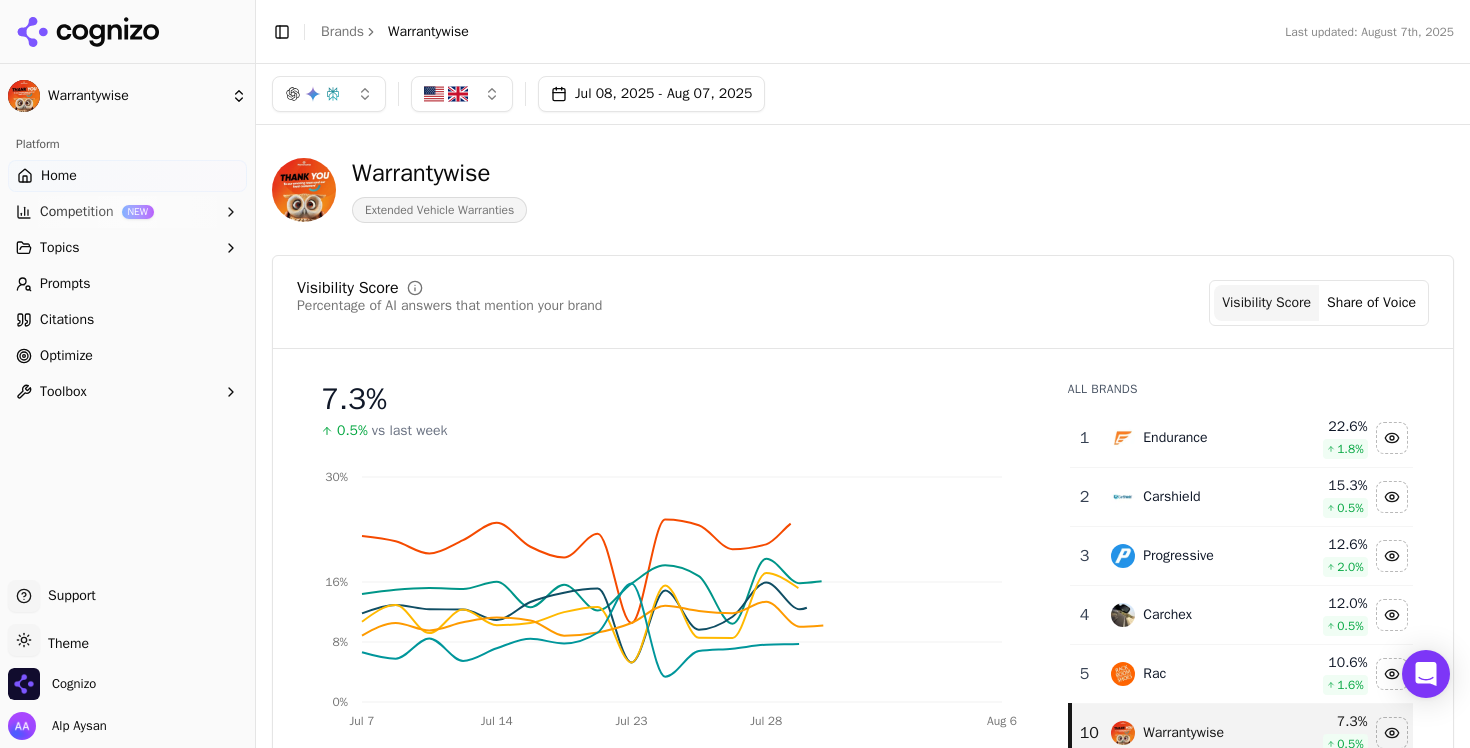 click on "Jul 08, 2025 - Aug 07, 2025" at bounding box center [651, 94] 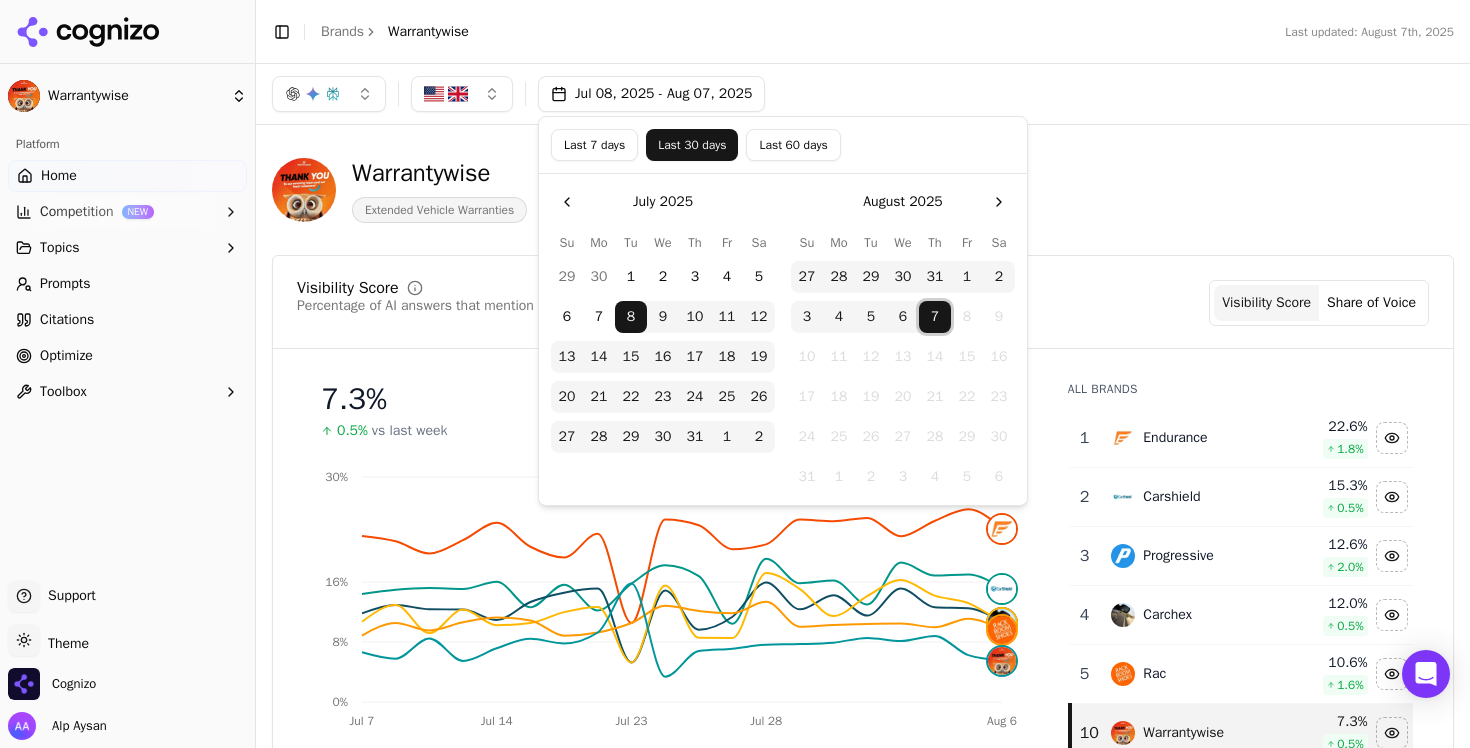 click on "7" at bounding box center (935, 317) 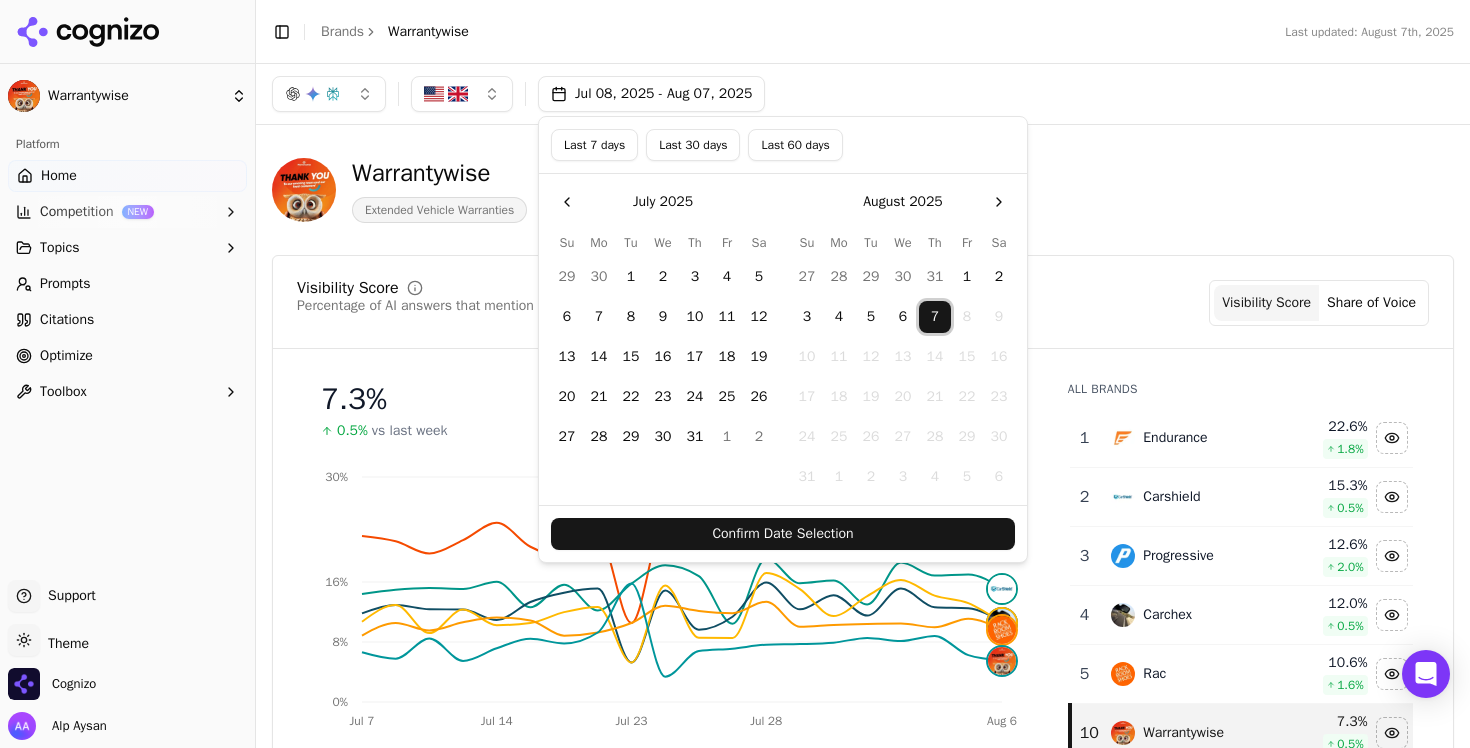 click on "Confirm Date Selection" at bounding box center (783, 534) 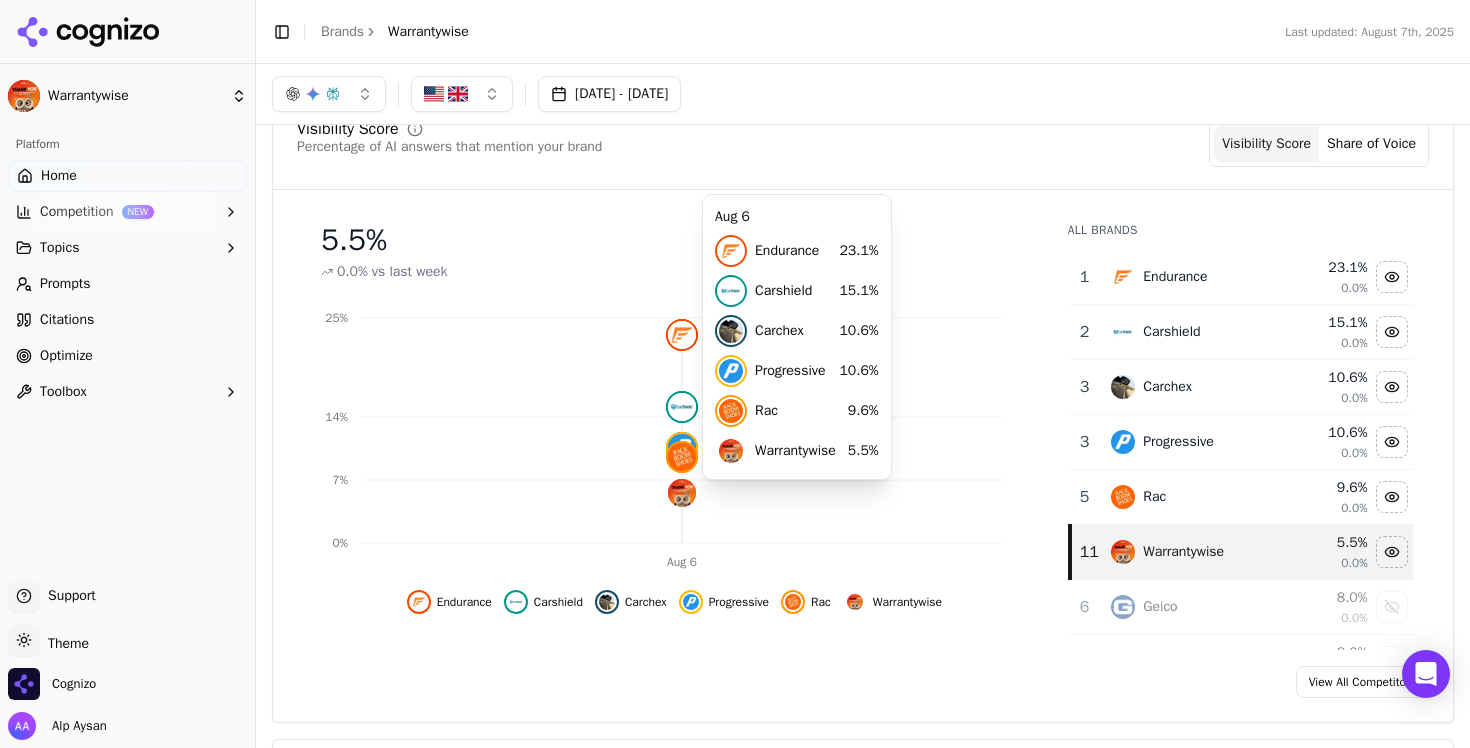 scroll, scrollTop: 161, scrollLeft: 0, axis: vertical 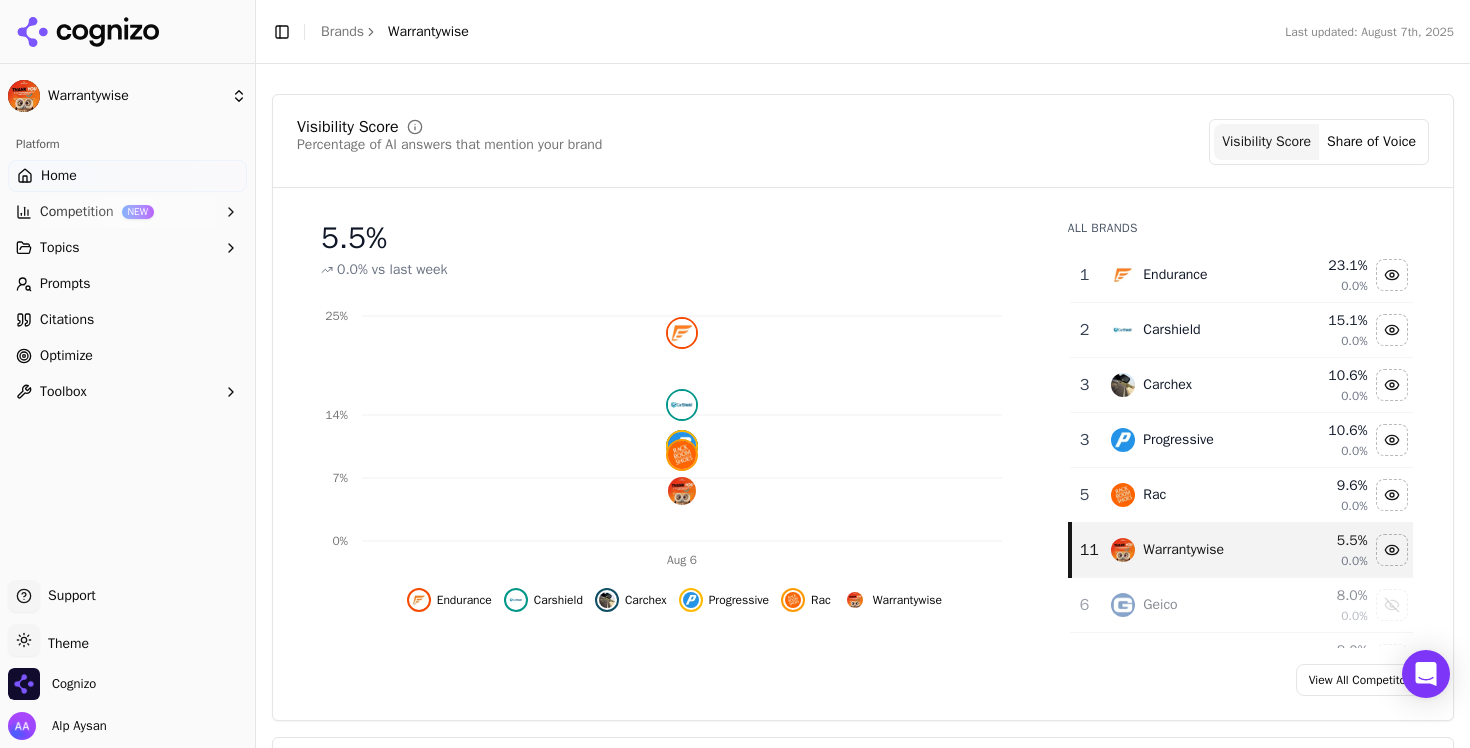 click on "Prompts" at bounding box center (65, 284) 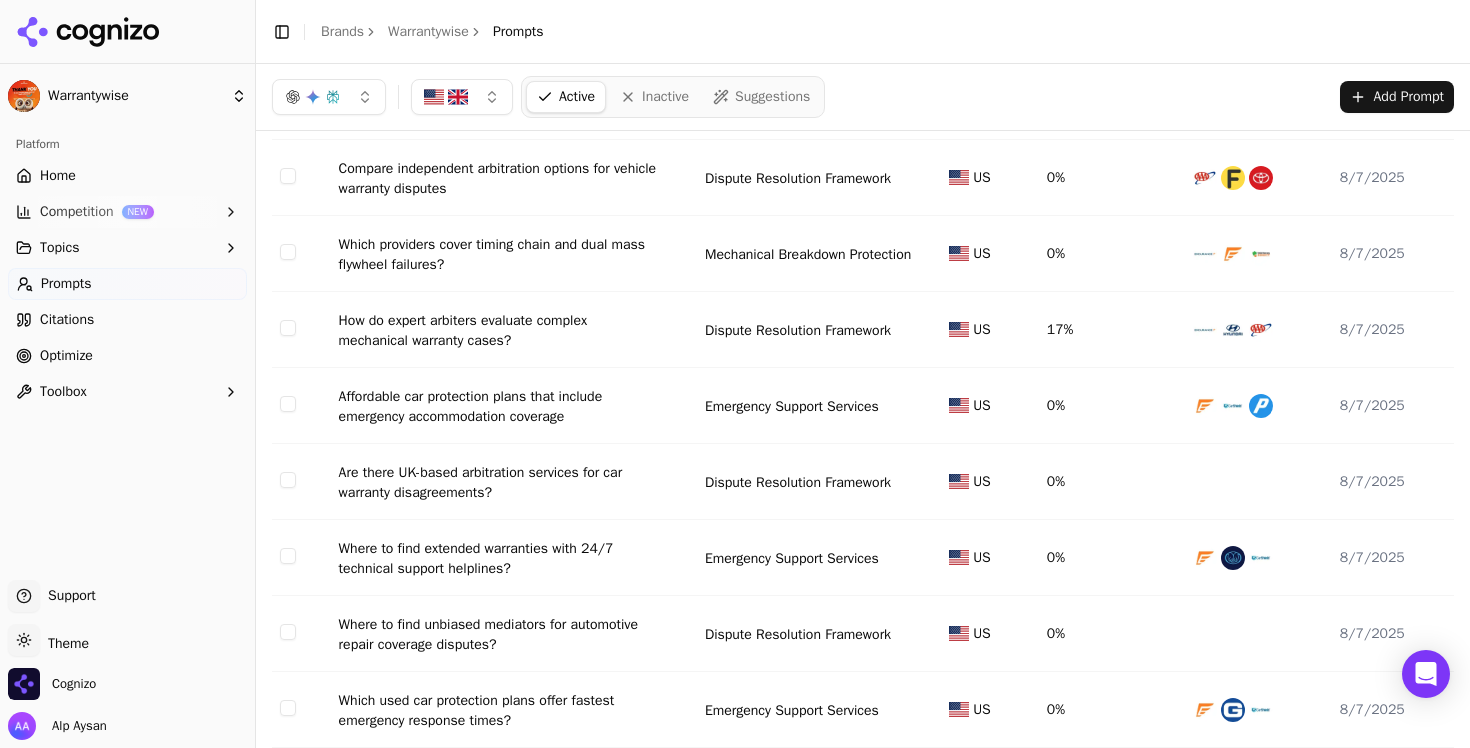scroll, scrollTop: 0, scrollLeft: 0, axis: both 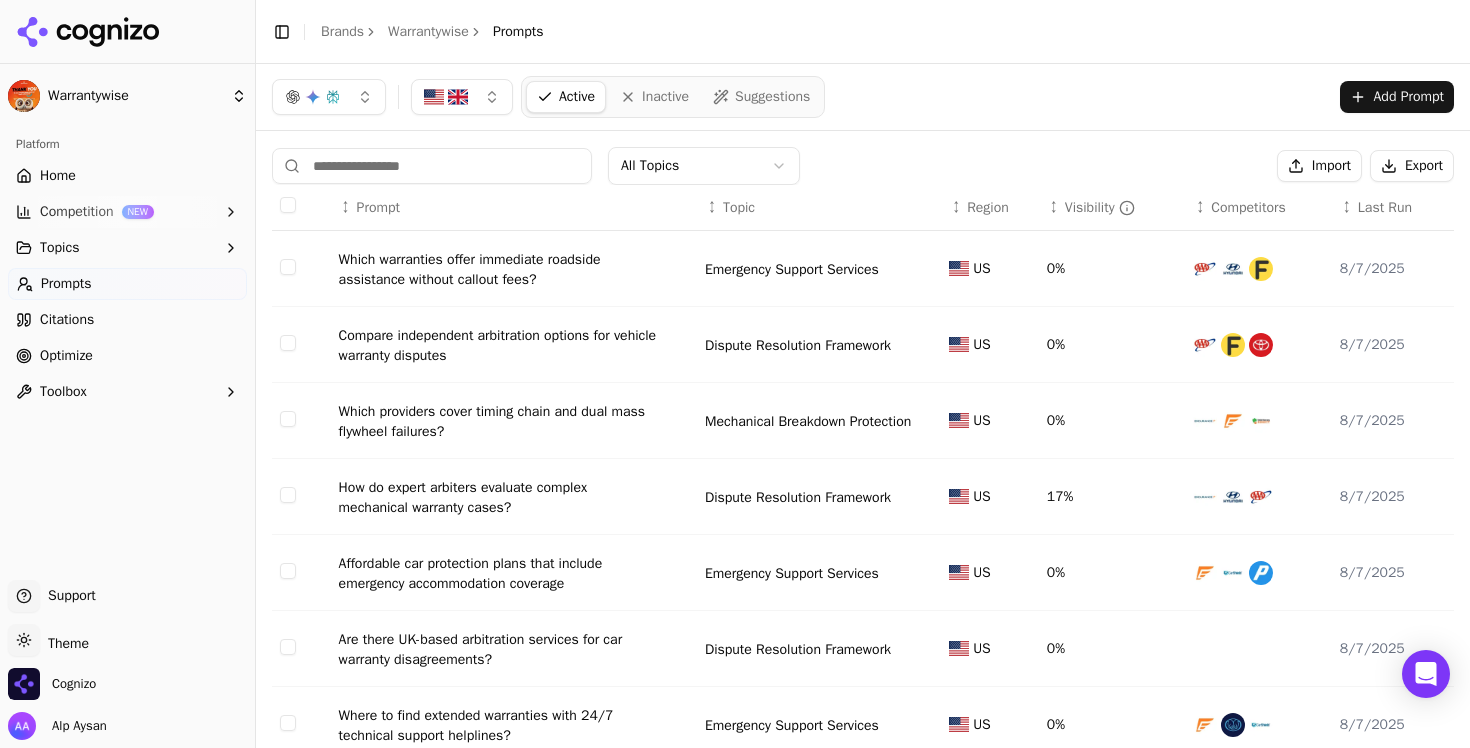 click on "↕ Visibility" at bounding box center (1112, 208) 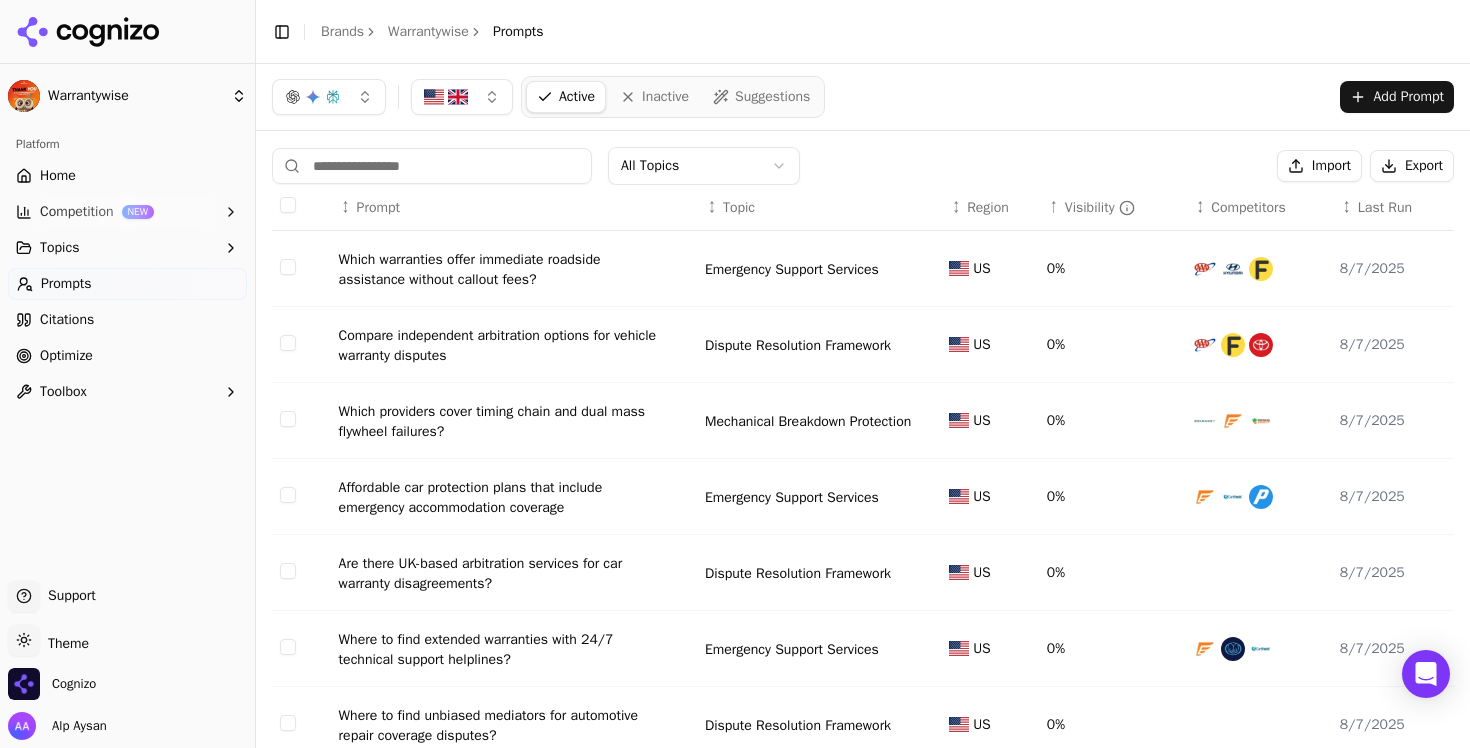 click on "Visibility" at bounding box center (1100, 208) 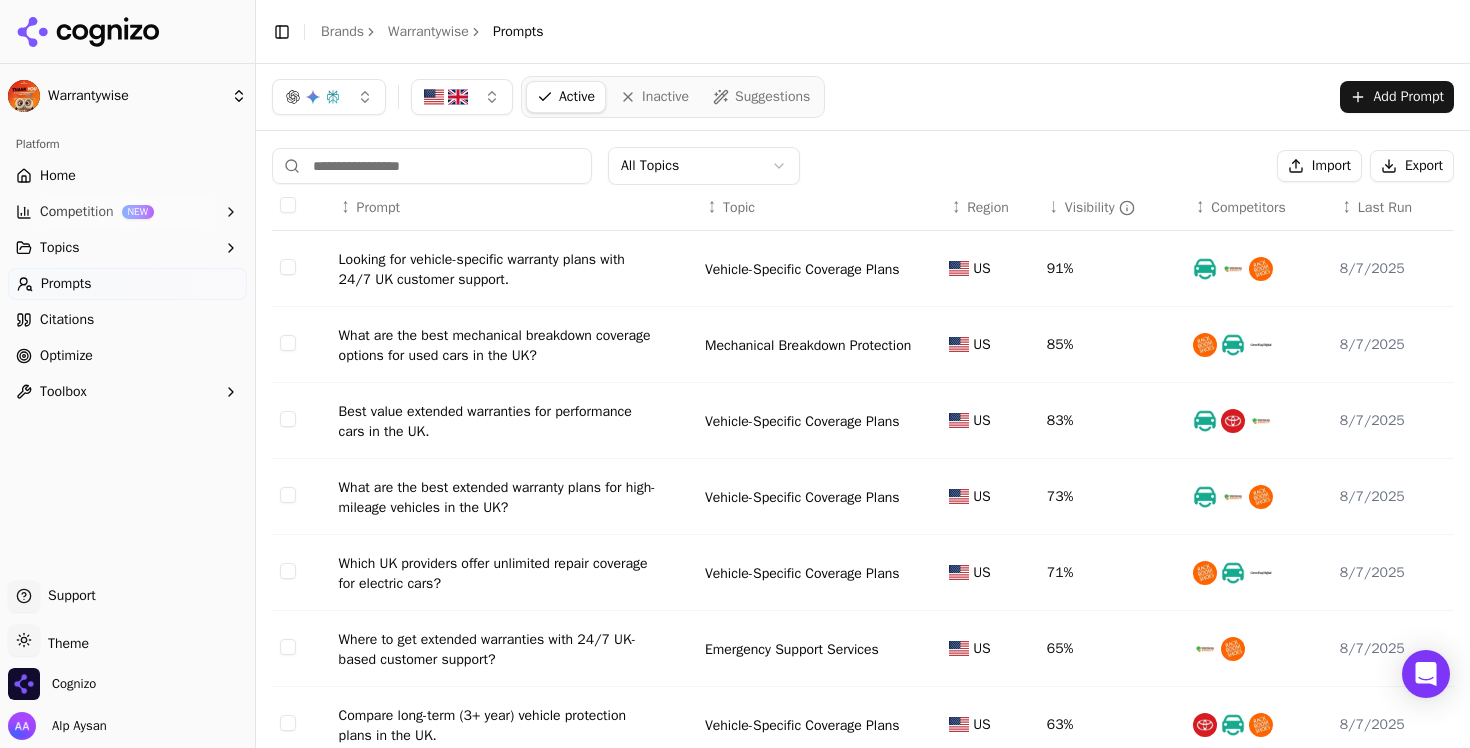 click on "Looking for vehicle-specific warranty plans with 24/7 UK customer support." at bounding box center (499, 270) 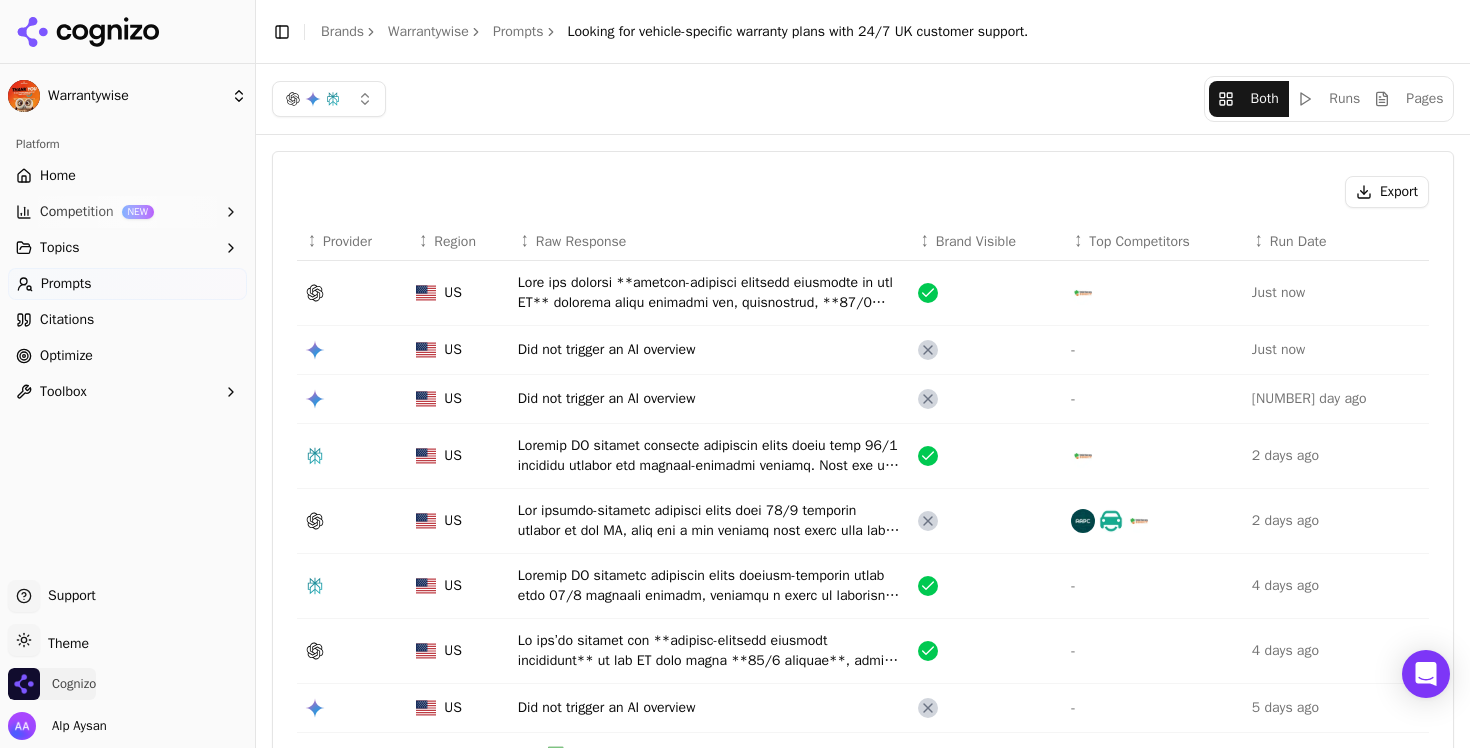 click on "Cognizo" at bounding box center (74, 684) 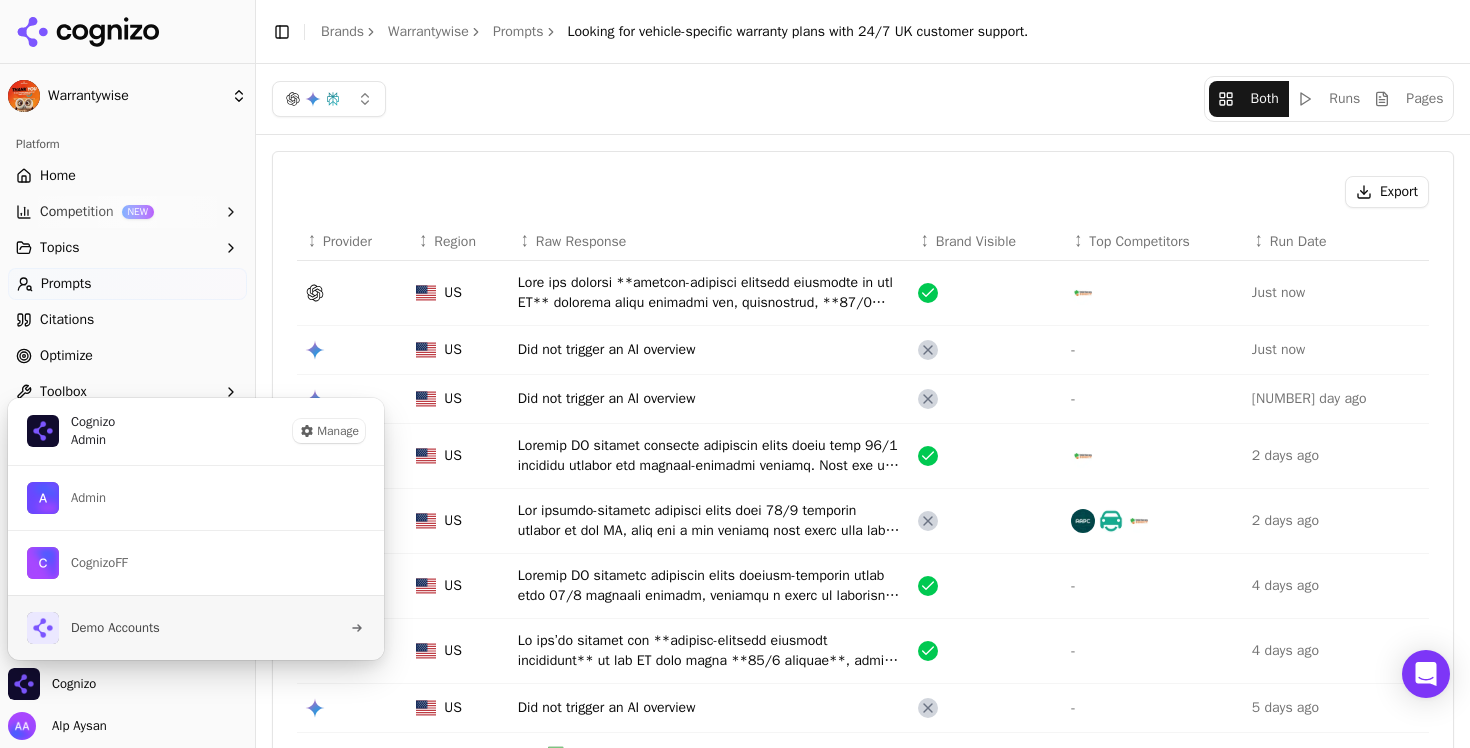 click on "Demo Accounts" at bounding box center [115, 628] 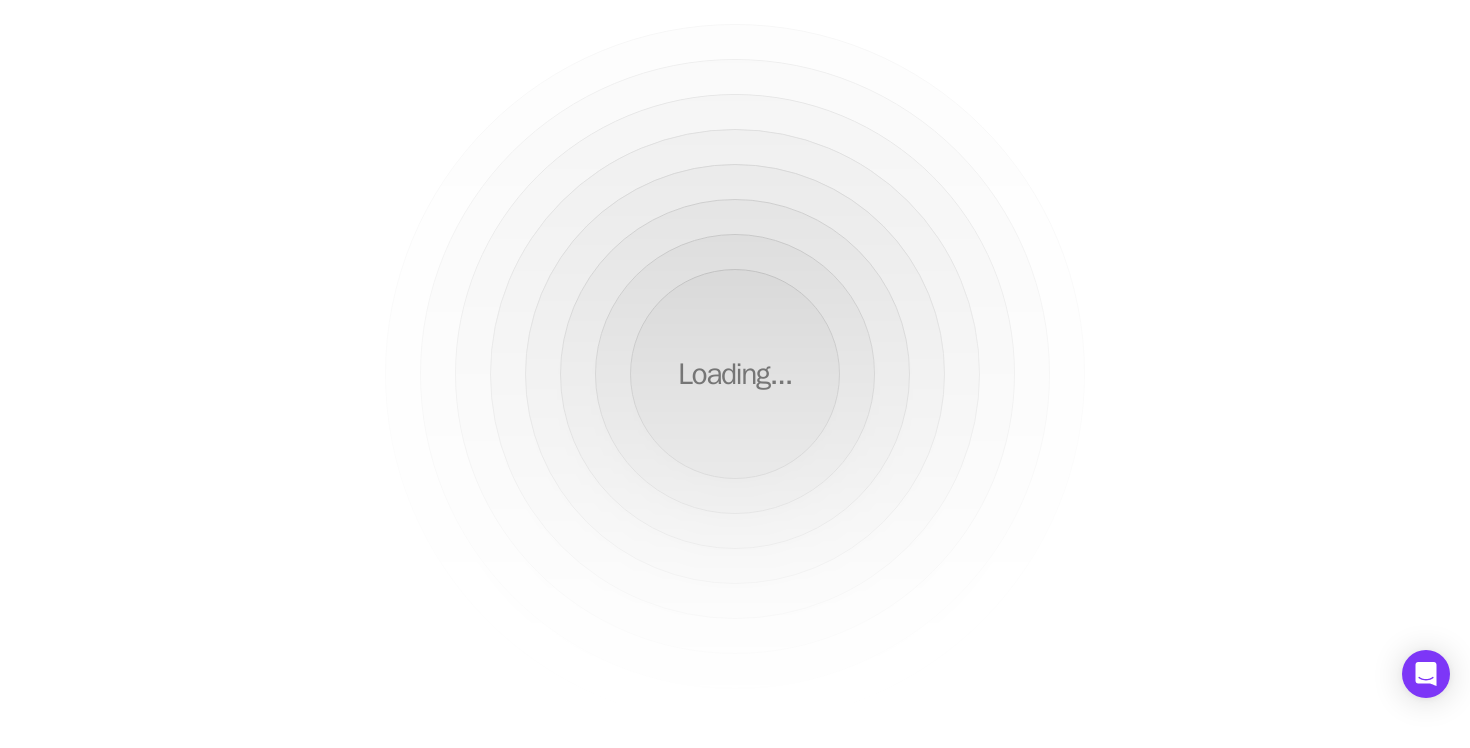 scroll, scrollTop: 0, scrollLeft: 0, axis: both 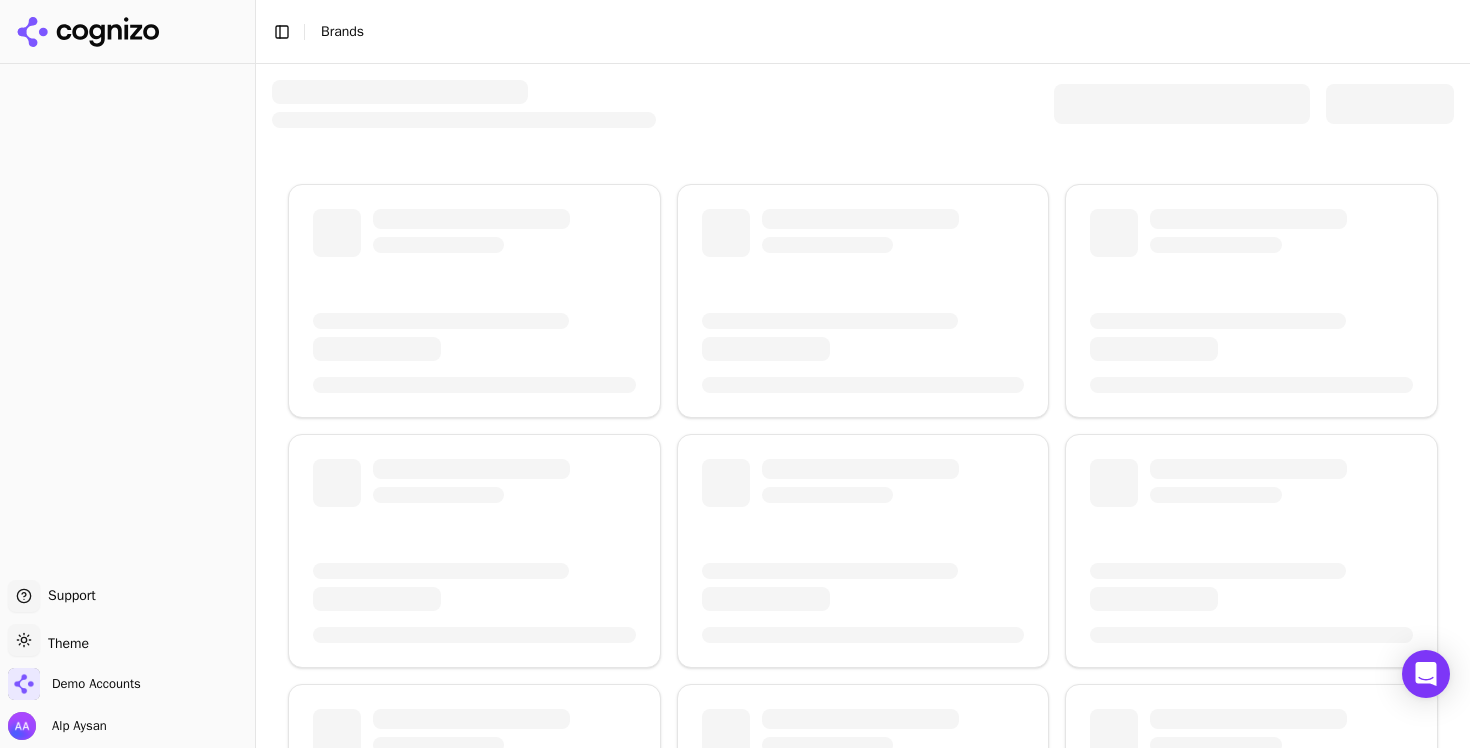 click at bounding box center (1182, 104) 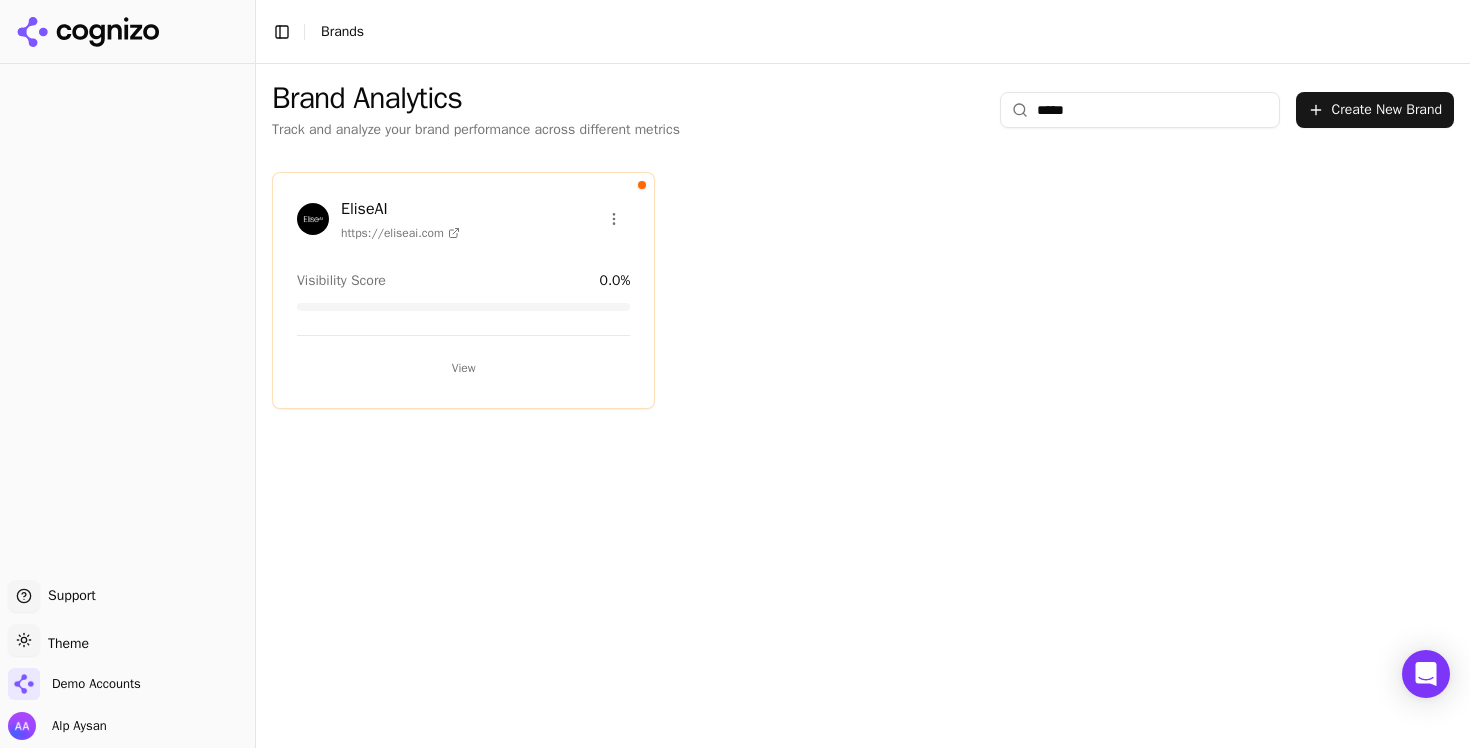 type on "*****" 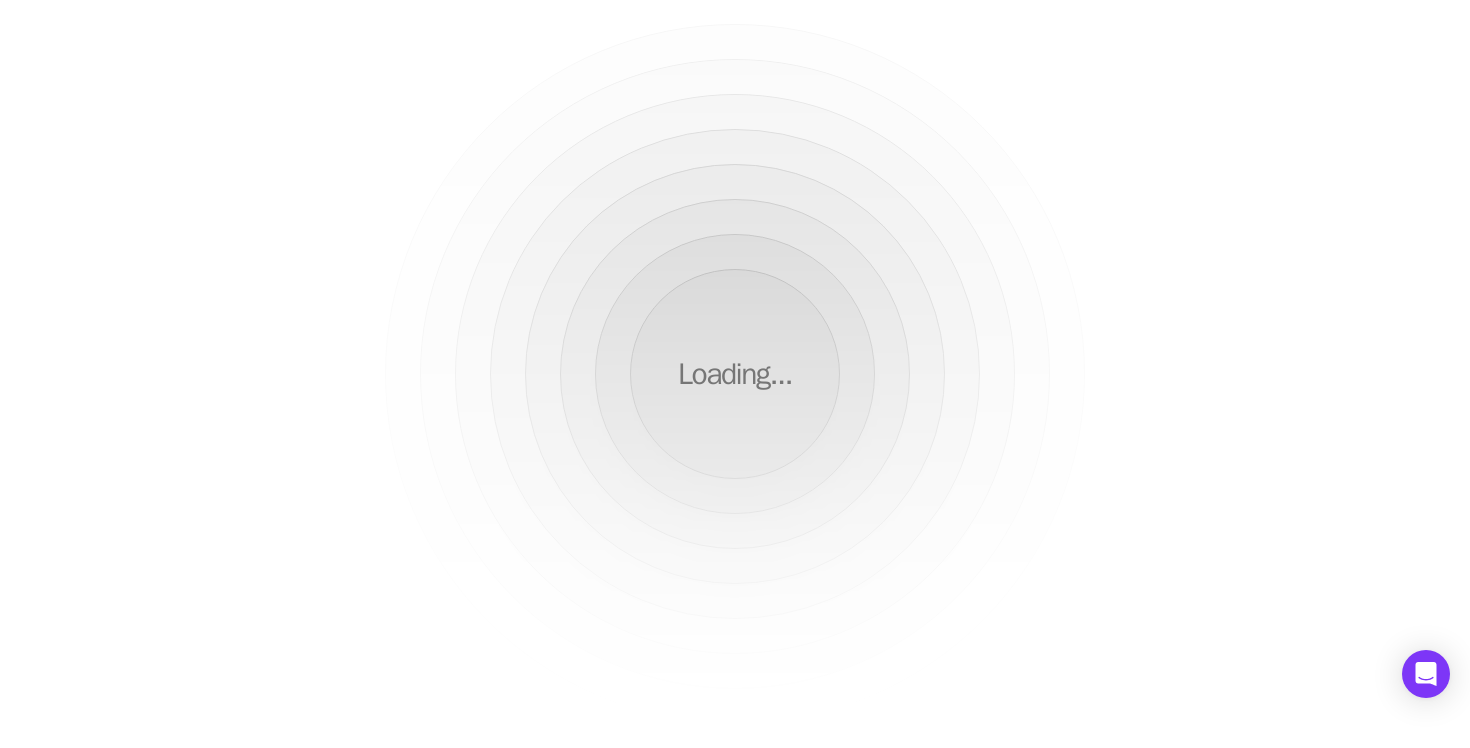 scroll, scrollTop: 0, scrollLeft: 0, axis: both 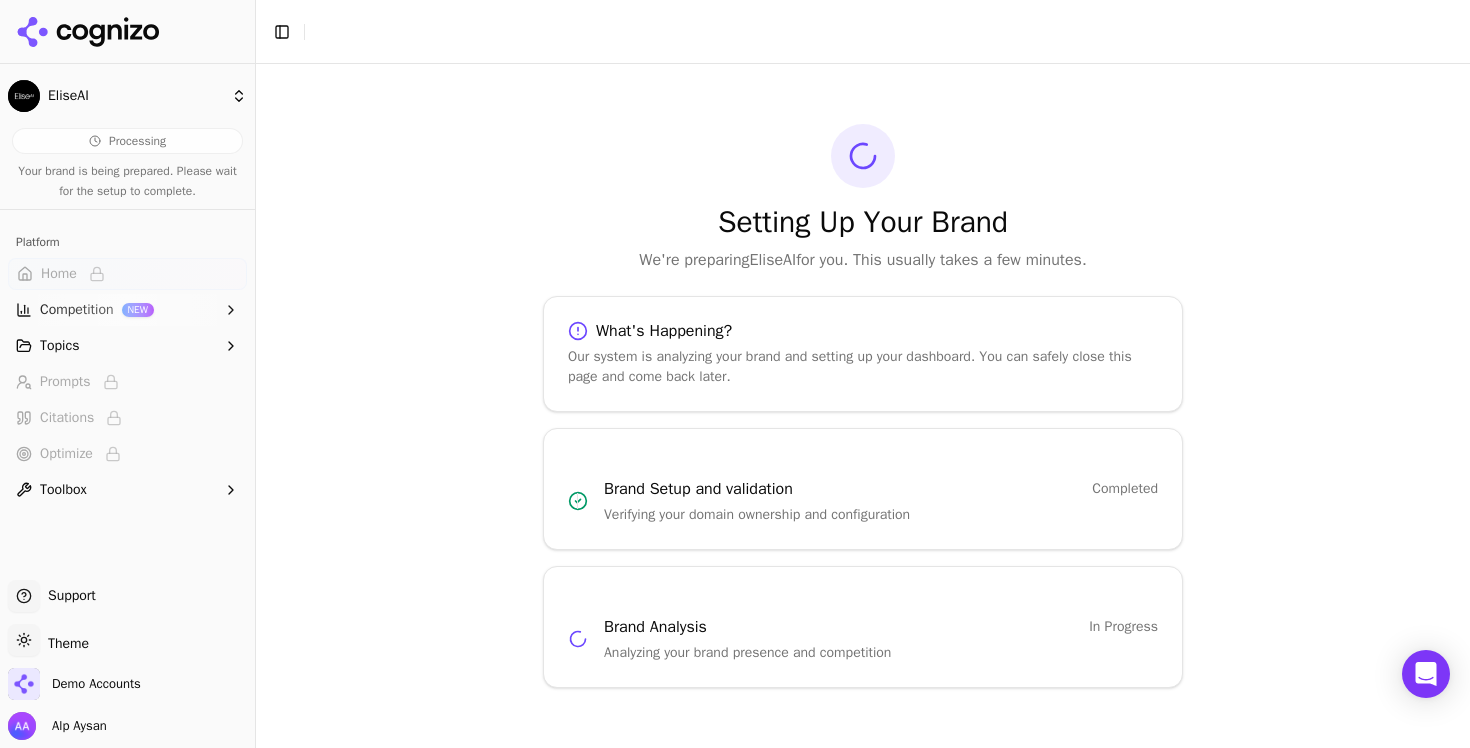 click on "Brand Setup and validation Completed Verifying your domain ownership and configuration" at bounding box center (863, 489) 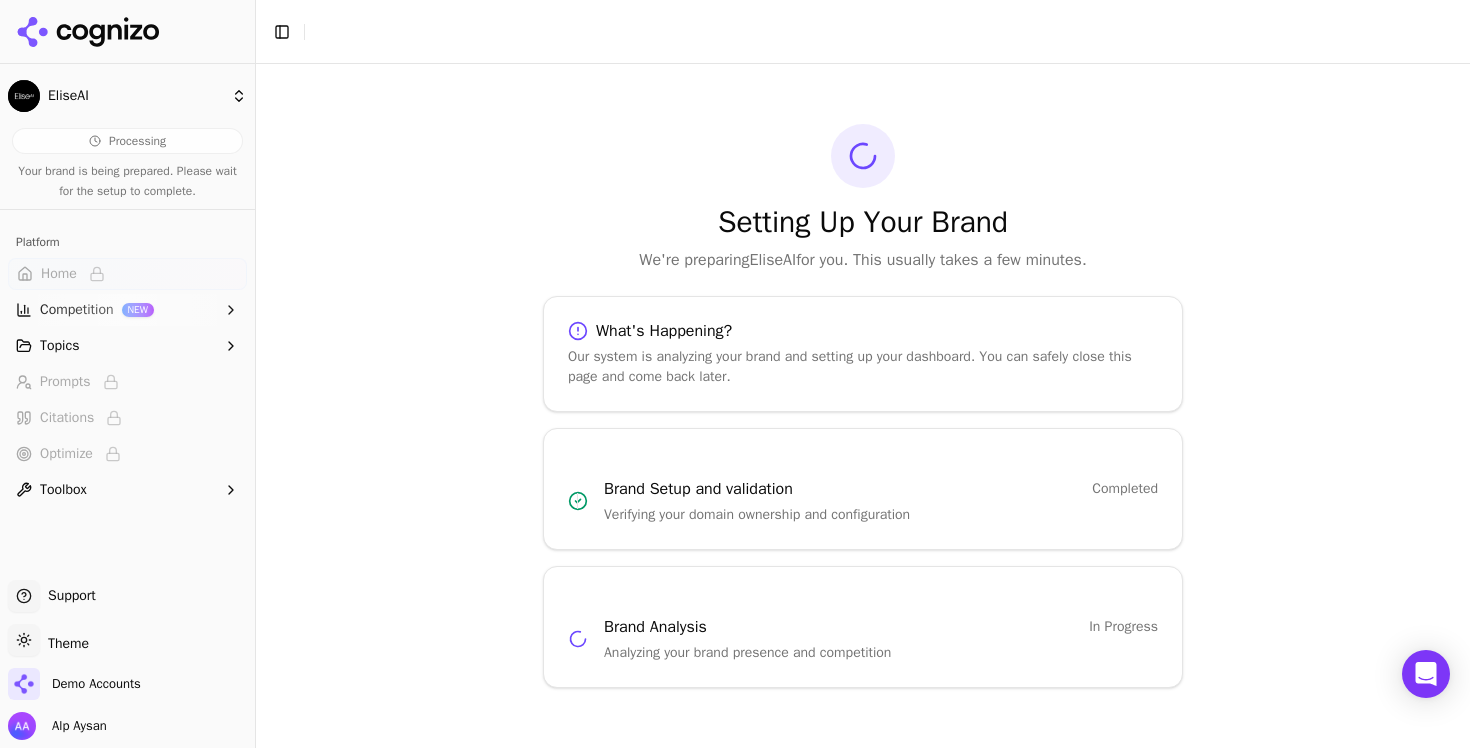 click on "Setting Up Your Brand We're preparing  EliseAI  for you. This usually takes a few minutes. What's Happening? Our system is analyzing your brand and setting up your dashboard. You can safely close this page and come back later. Brand Setup and validation Completed Verifying your domain ownership and configuration Brand Analysis In Progress Analyzing your brand presence and competition" at bounding box center [863, 406] 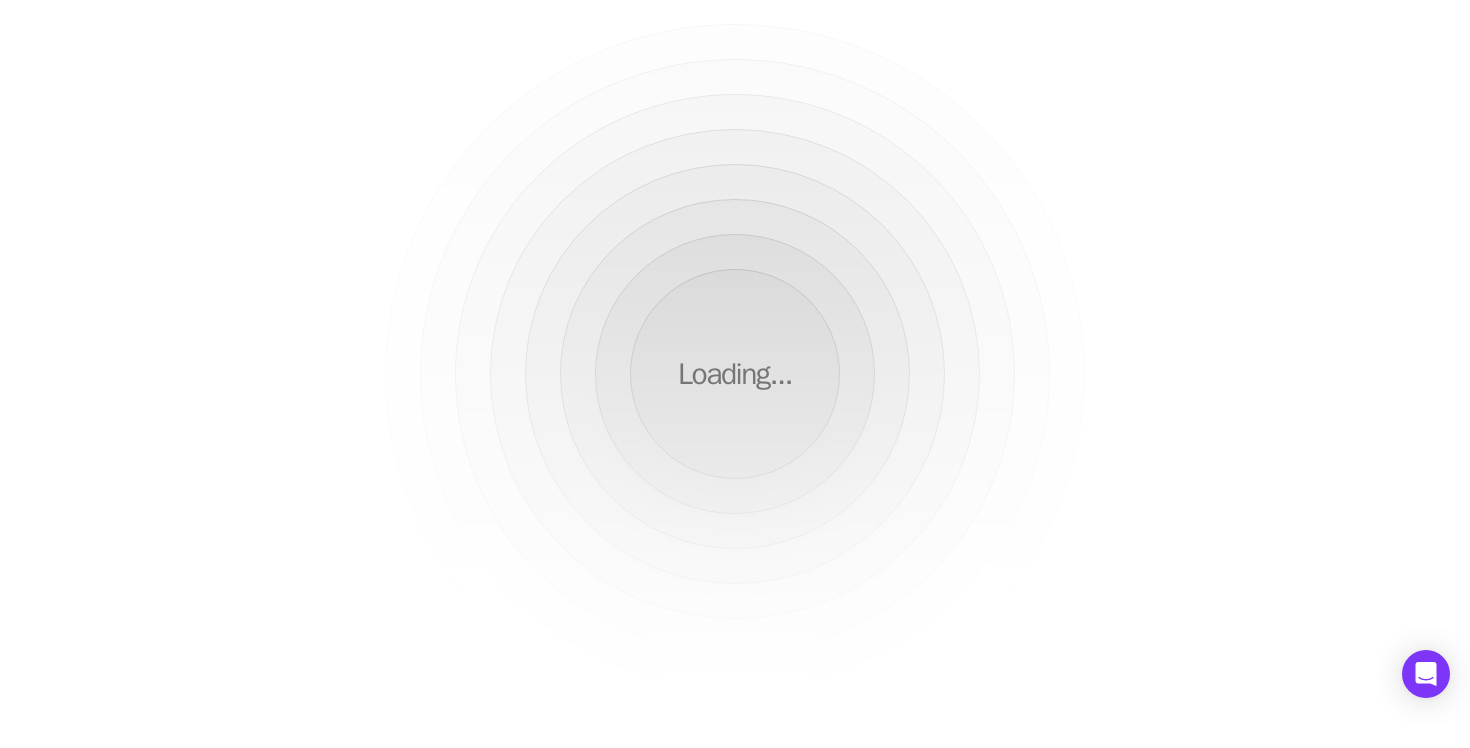 scroll, scrollTop: 0, scrollLeft: 0, axis: both 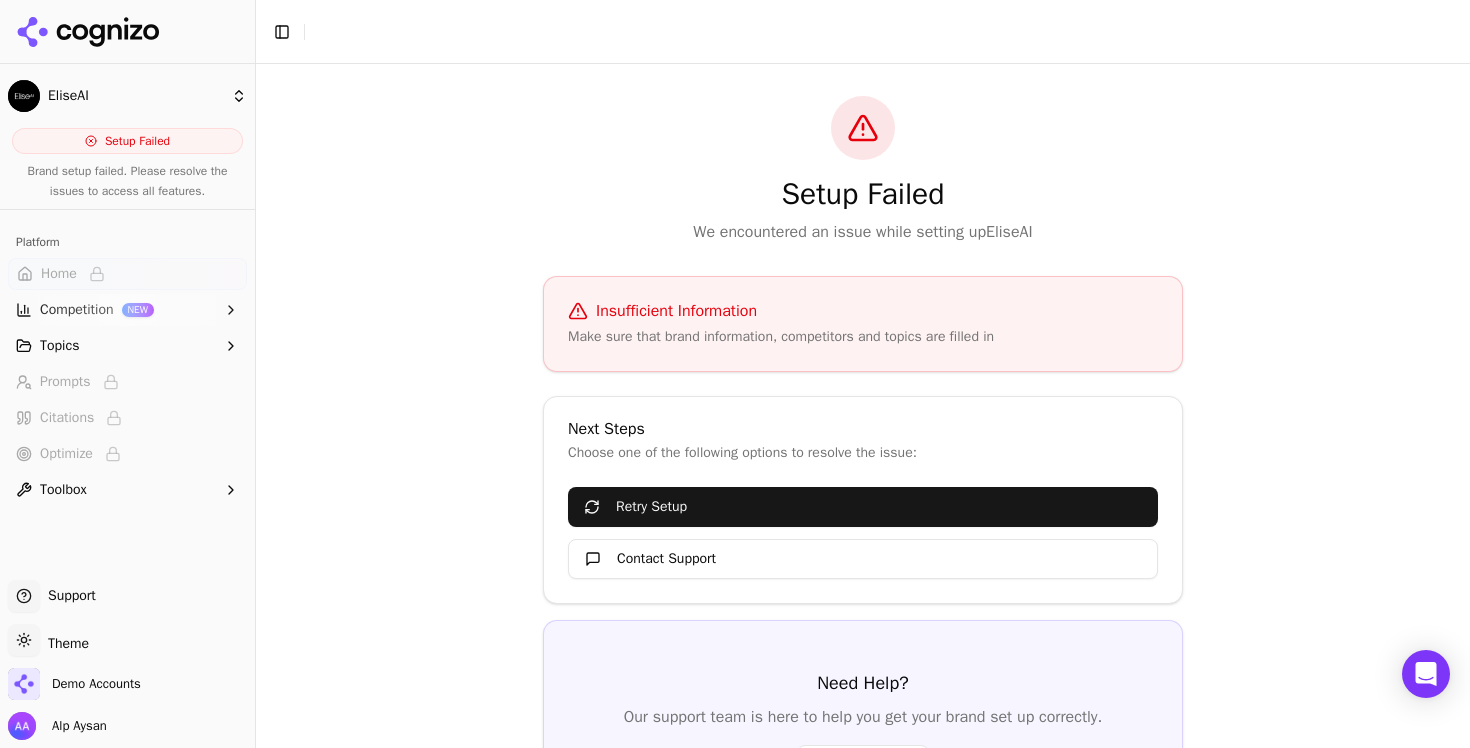 click on "Retry Setup" at bounding box center (863, 507) 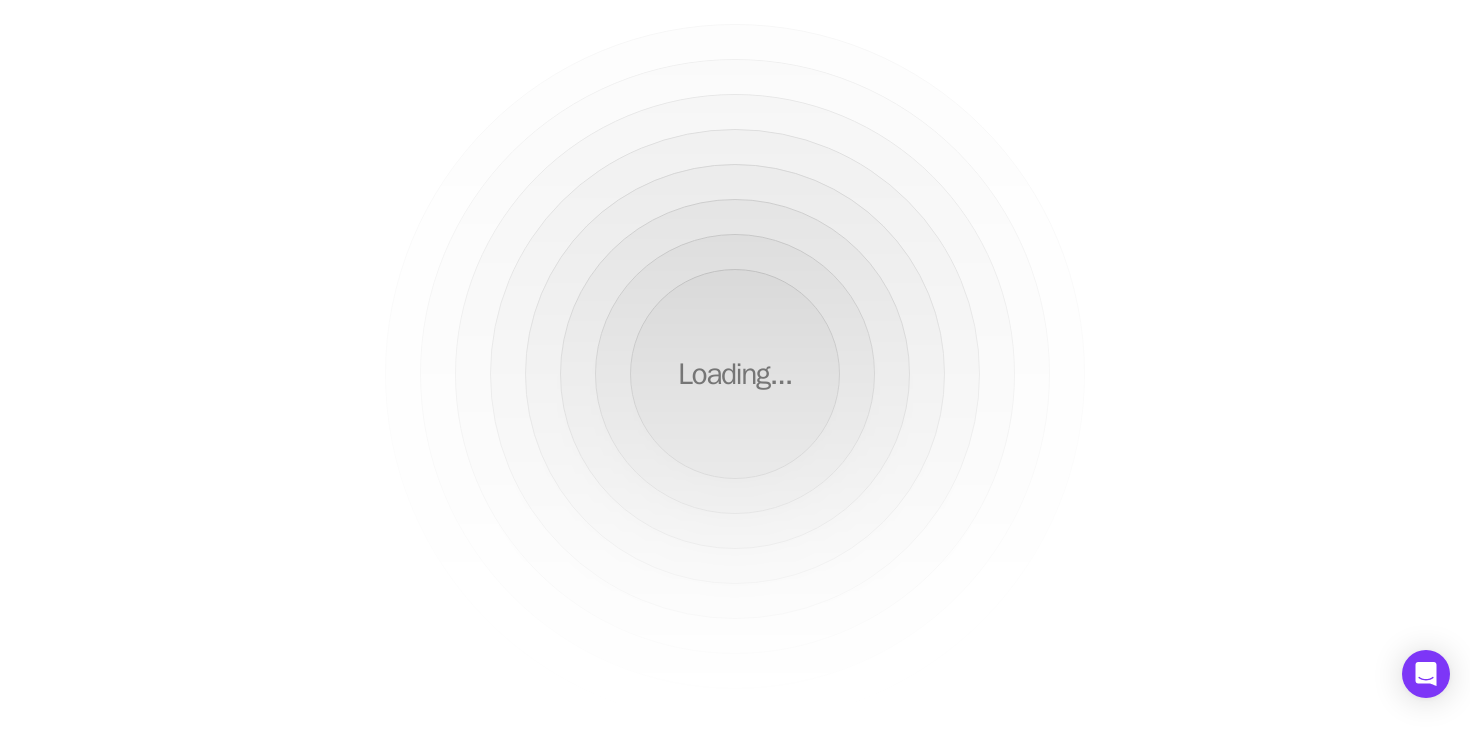 scroll, scrollTop: 0, scrollLeft: 0, axis: both 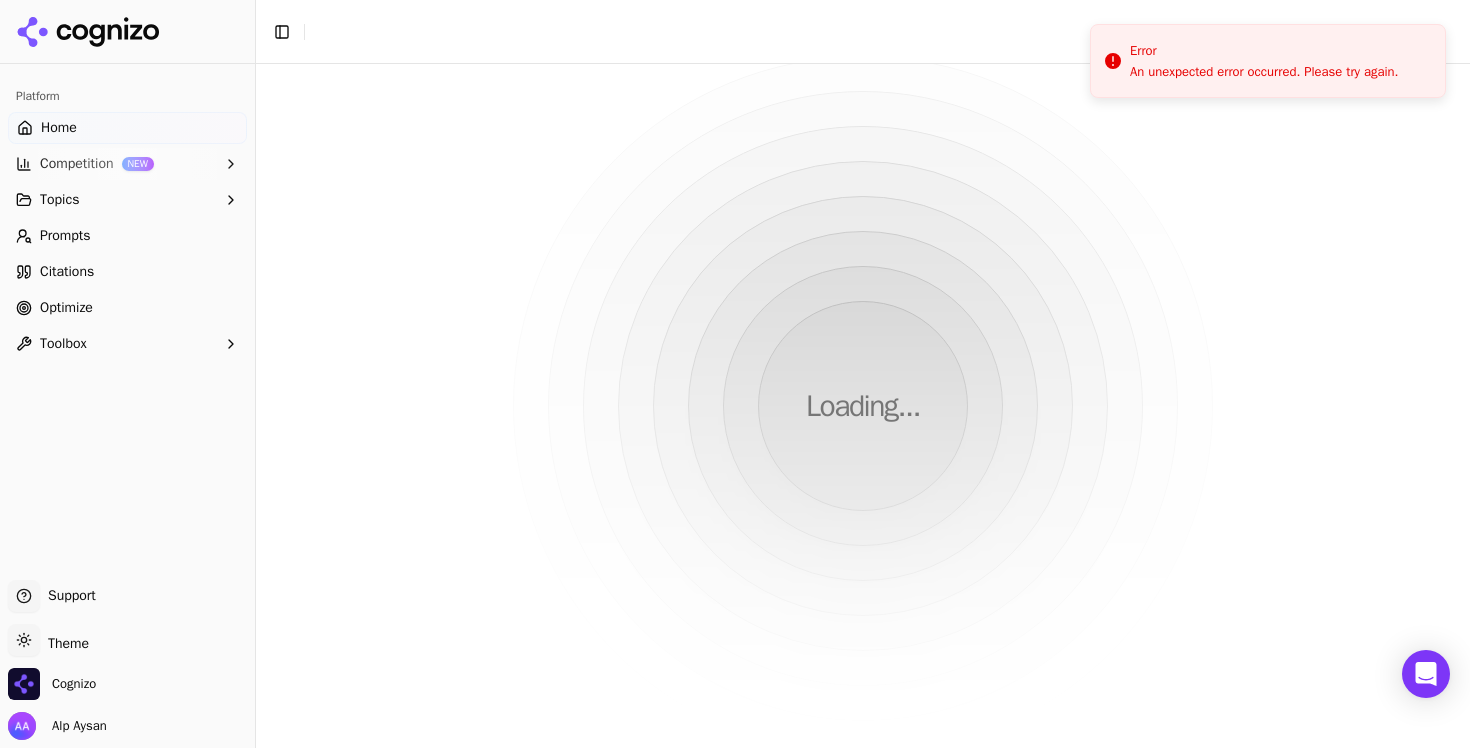 click on "Loading..." at bounding box center (863, 406) 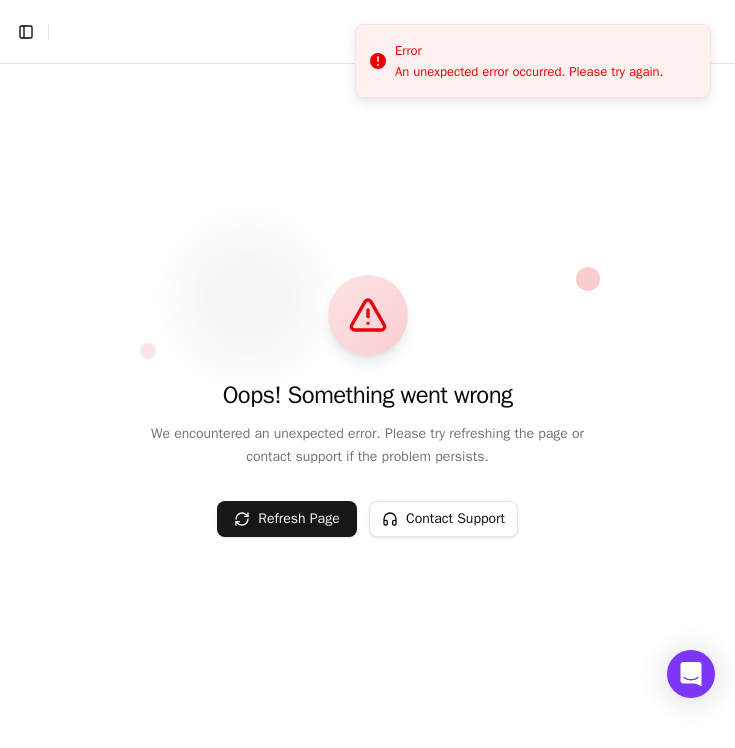 click on "Oops! Something went wrong We encountered an unexpected error. Please try refreshing the page or contact support if the problem persists. Refresh Page Contact Support" at bounding box center [367, 406] 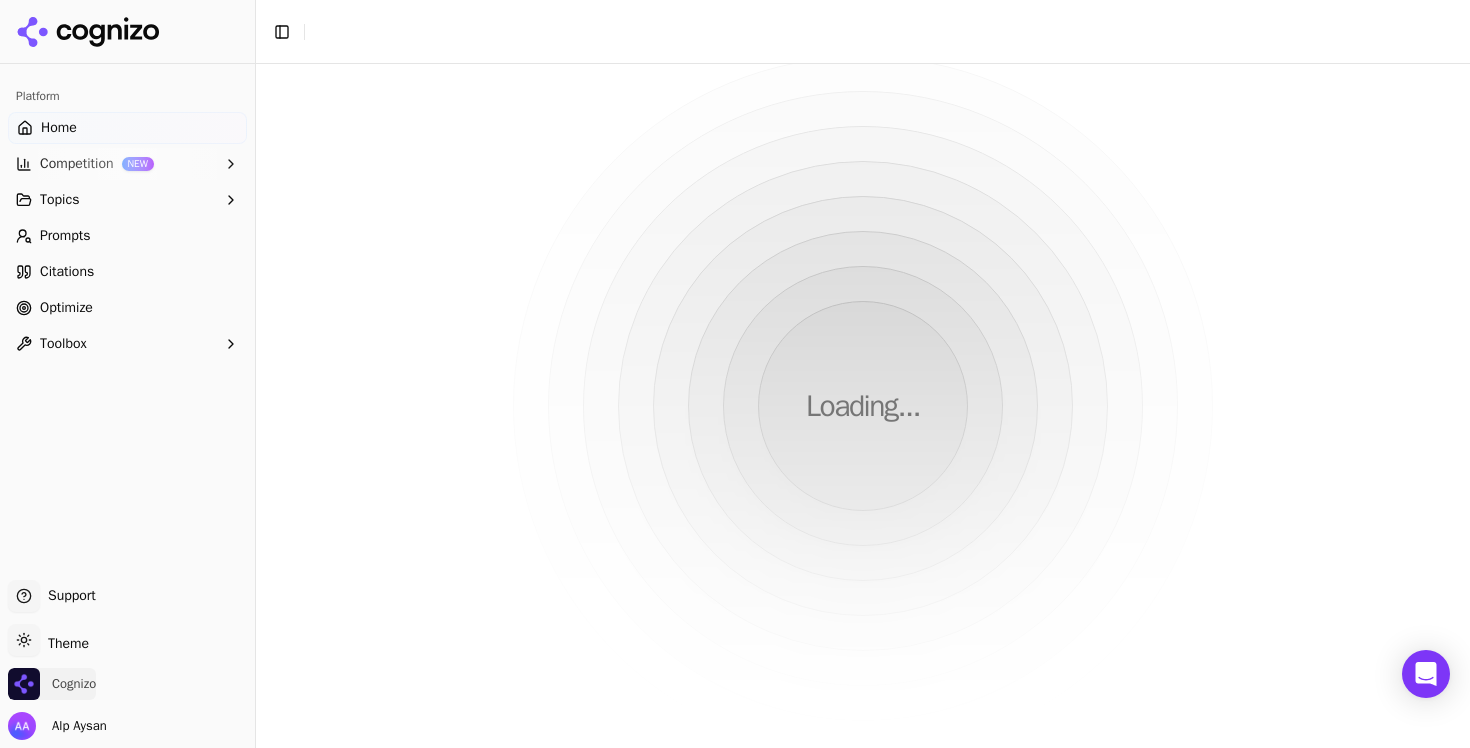 click on "Cognizo" at bounding box center [74, 684] 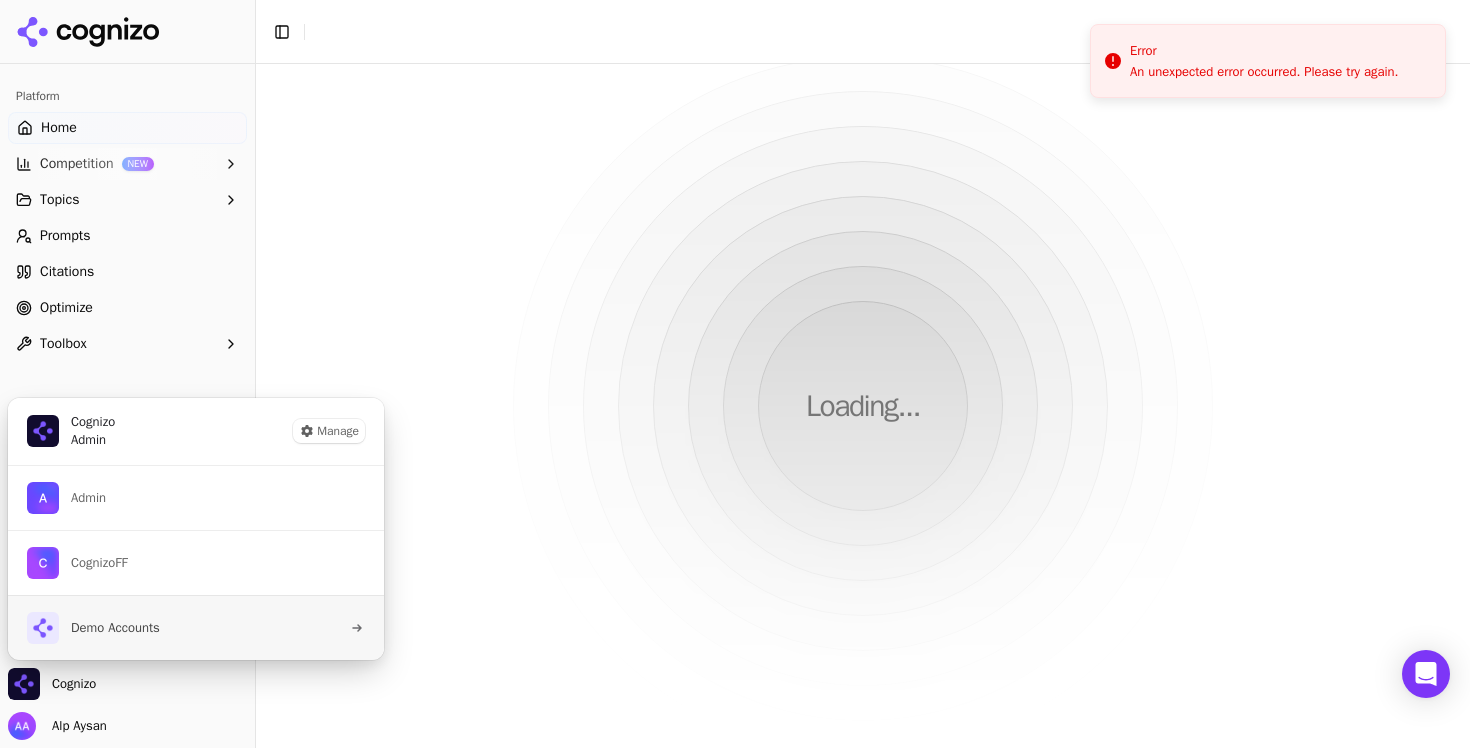 click on "Demo Accounts" at bounding box center (93, 628) 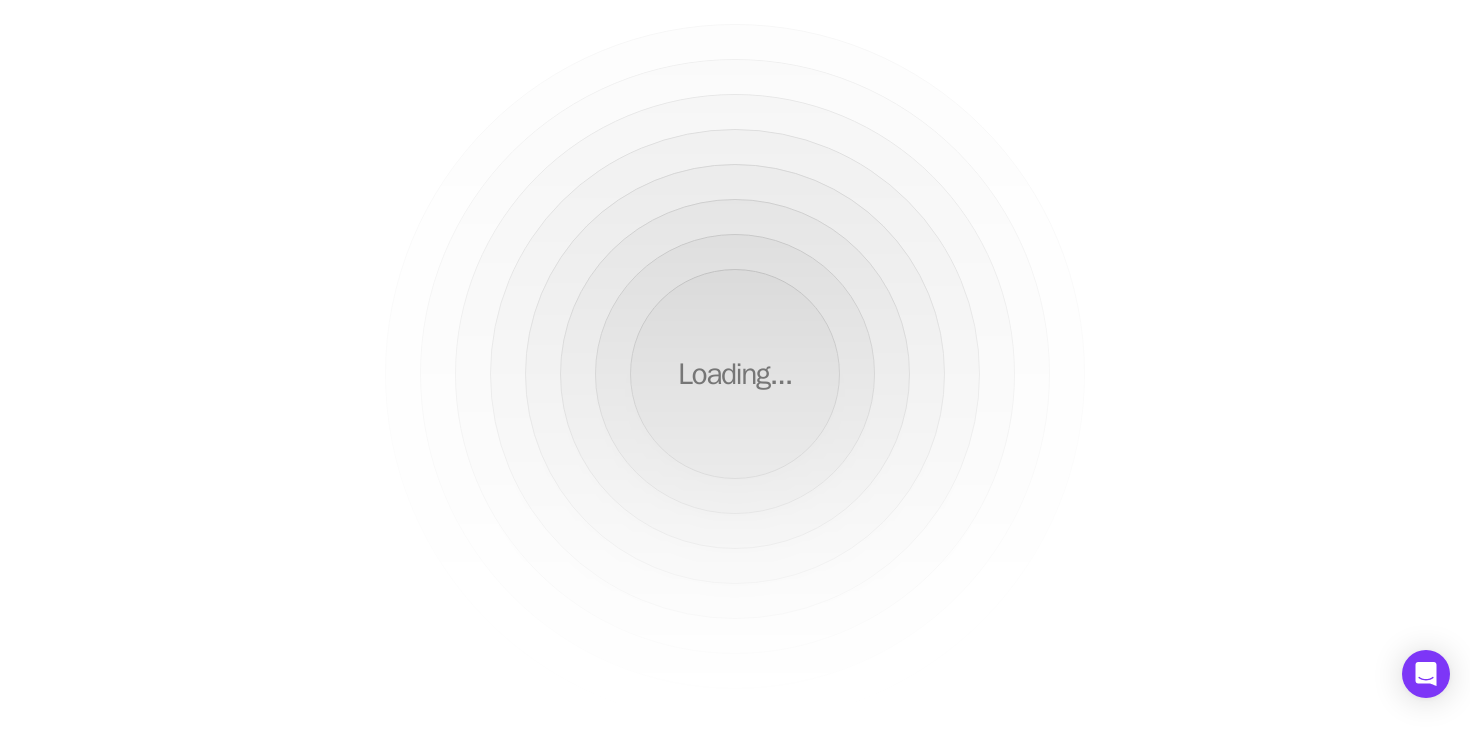 scroll, scrollTop: 0, scrollLeft: 0, axis: both 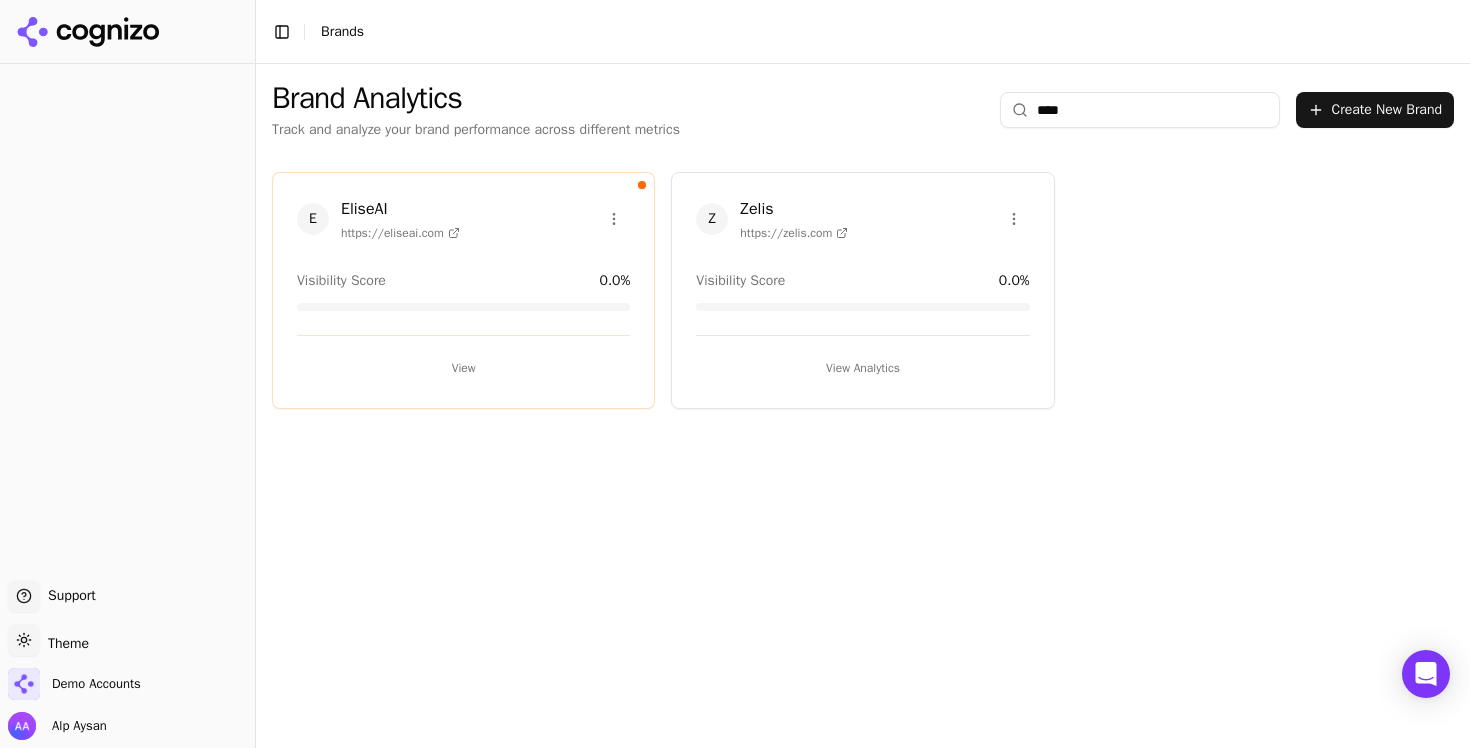 type on "*****" 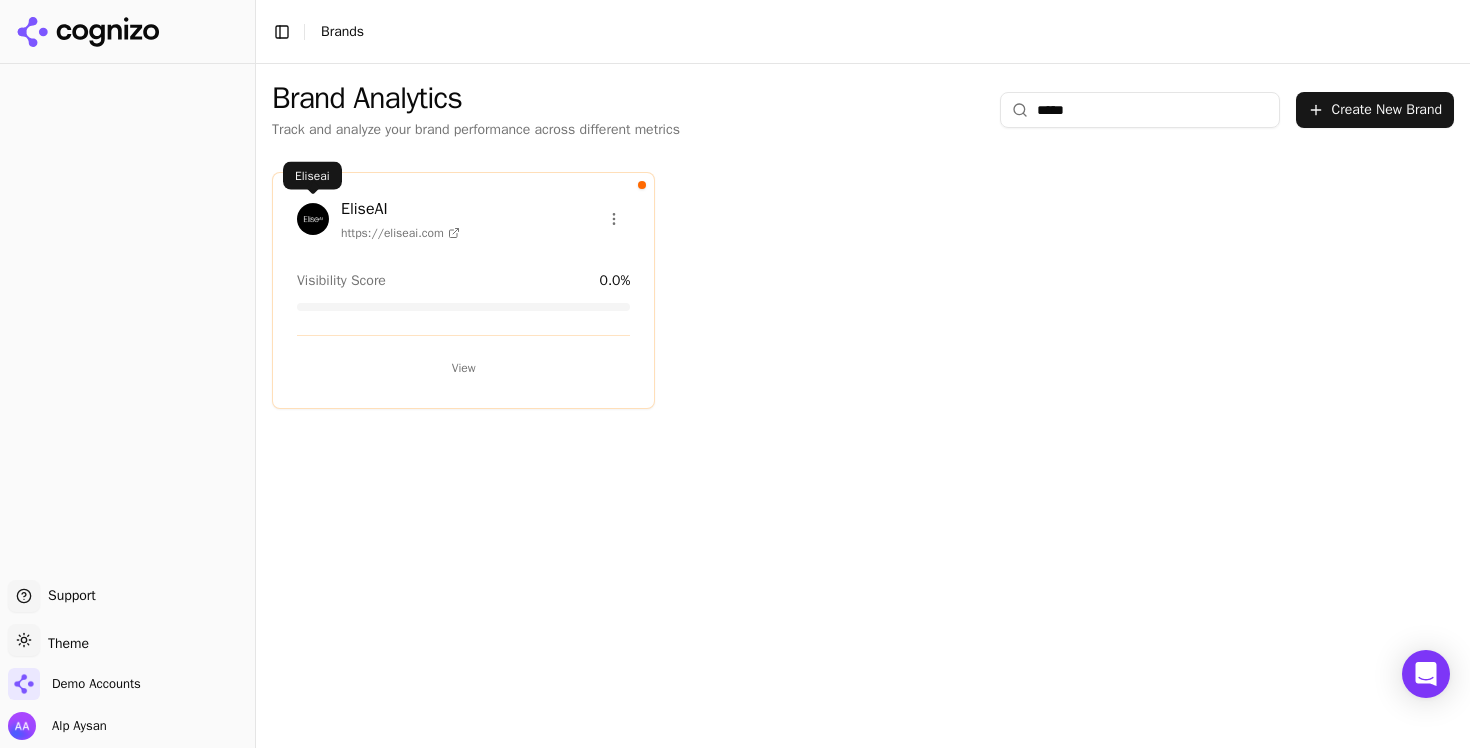 type on "*****" 